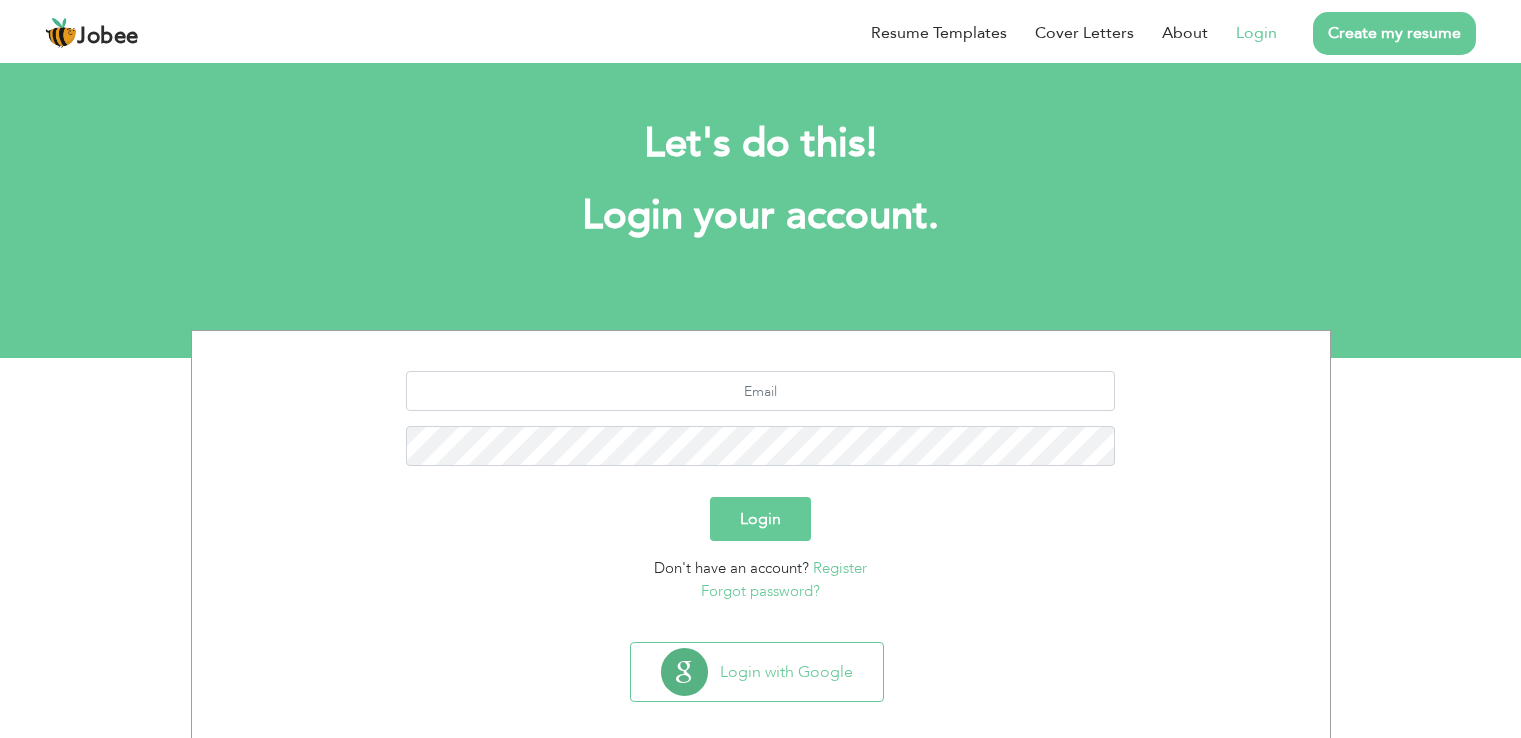 scroll, scrollTop: 0, scrollLeft: 0, axis: both 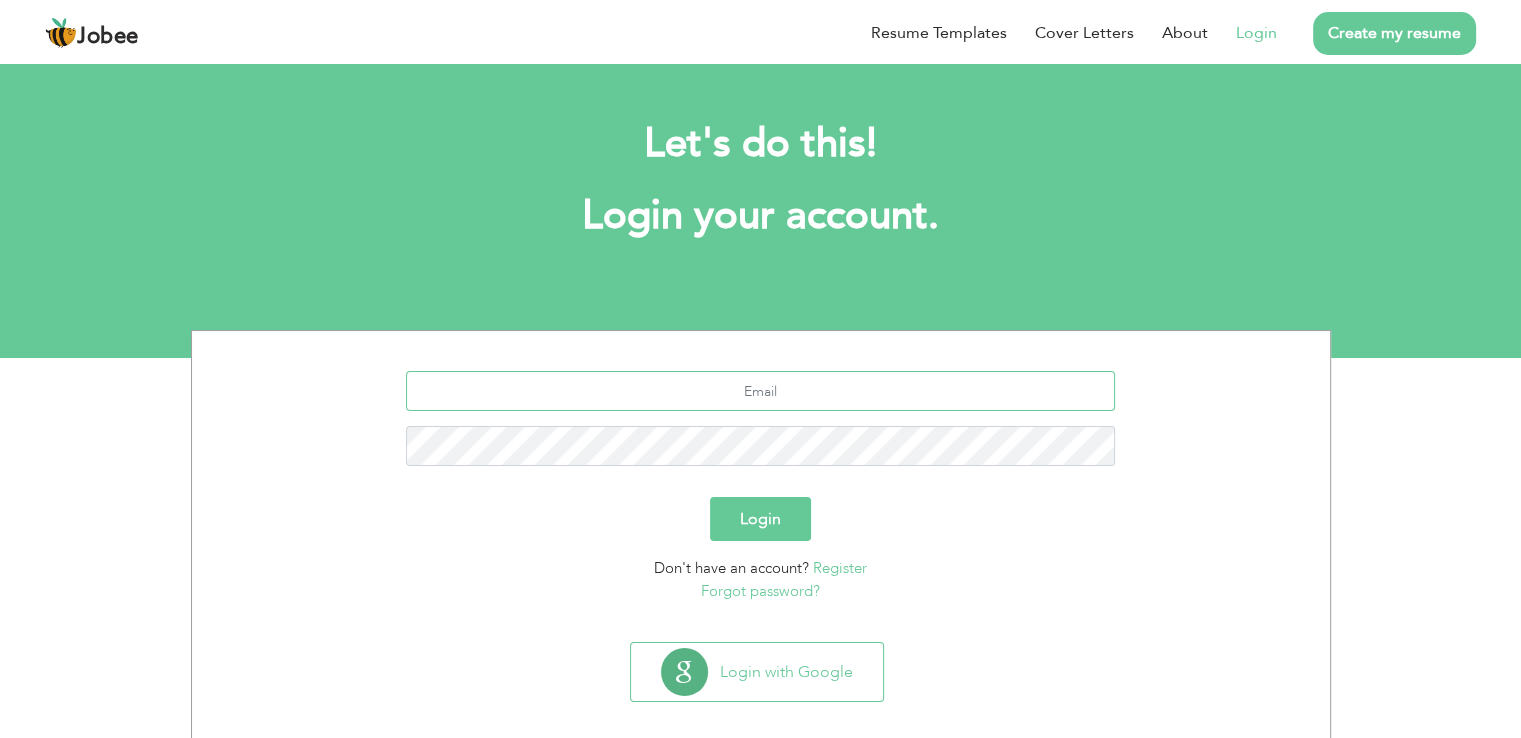click at bounding box center (760, 391) 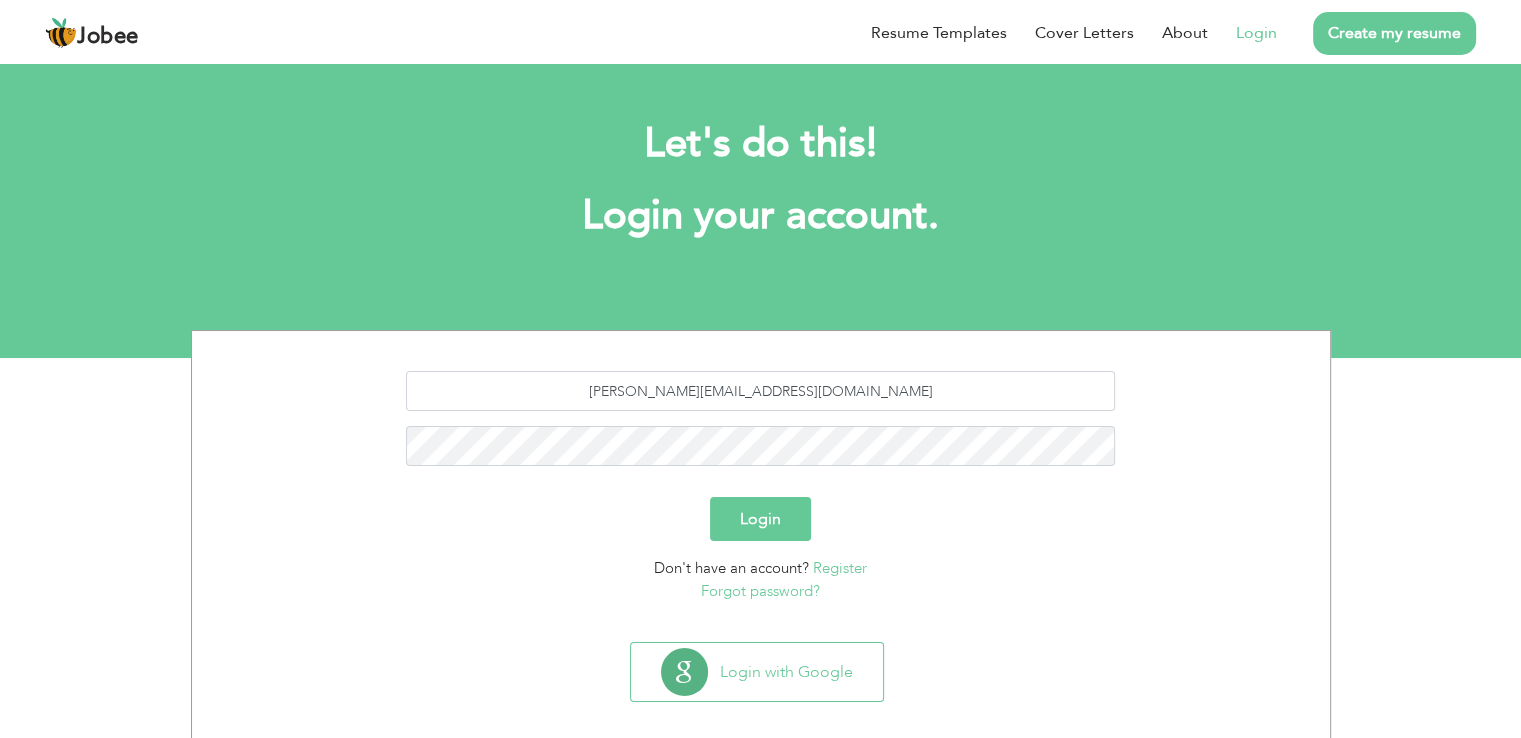 click on "Login" at bounding box center (760, 519) 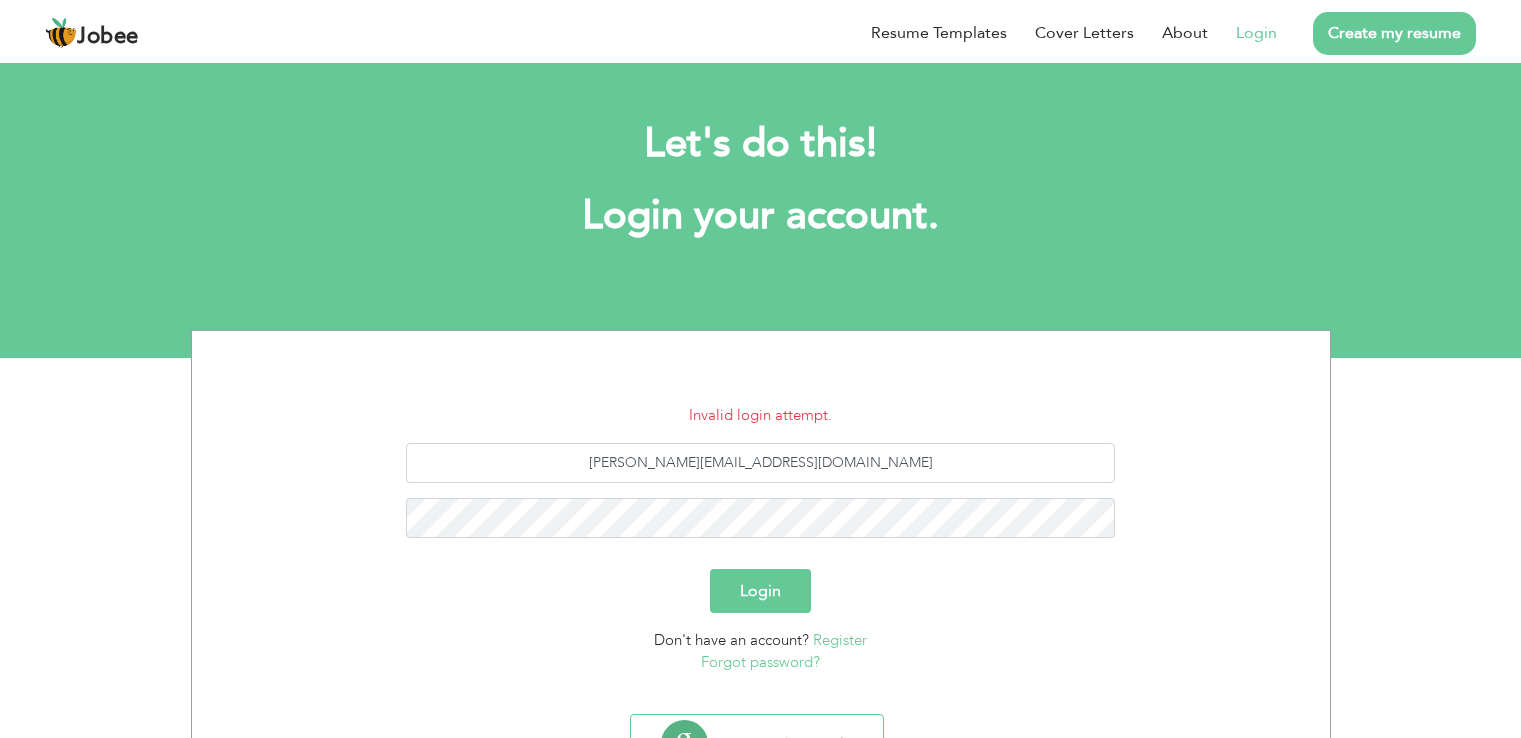 scroll, scrollTop: 0, scrollLeft: 0, axis: both 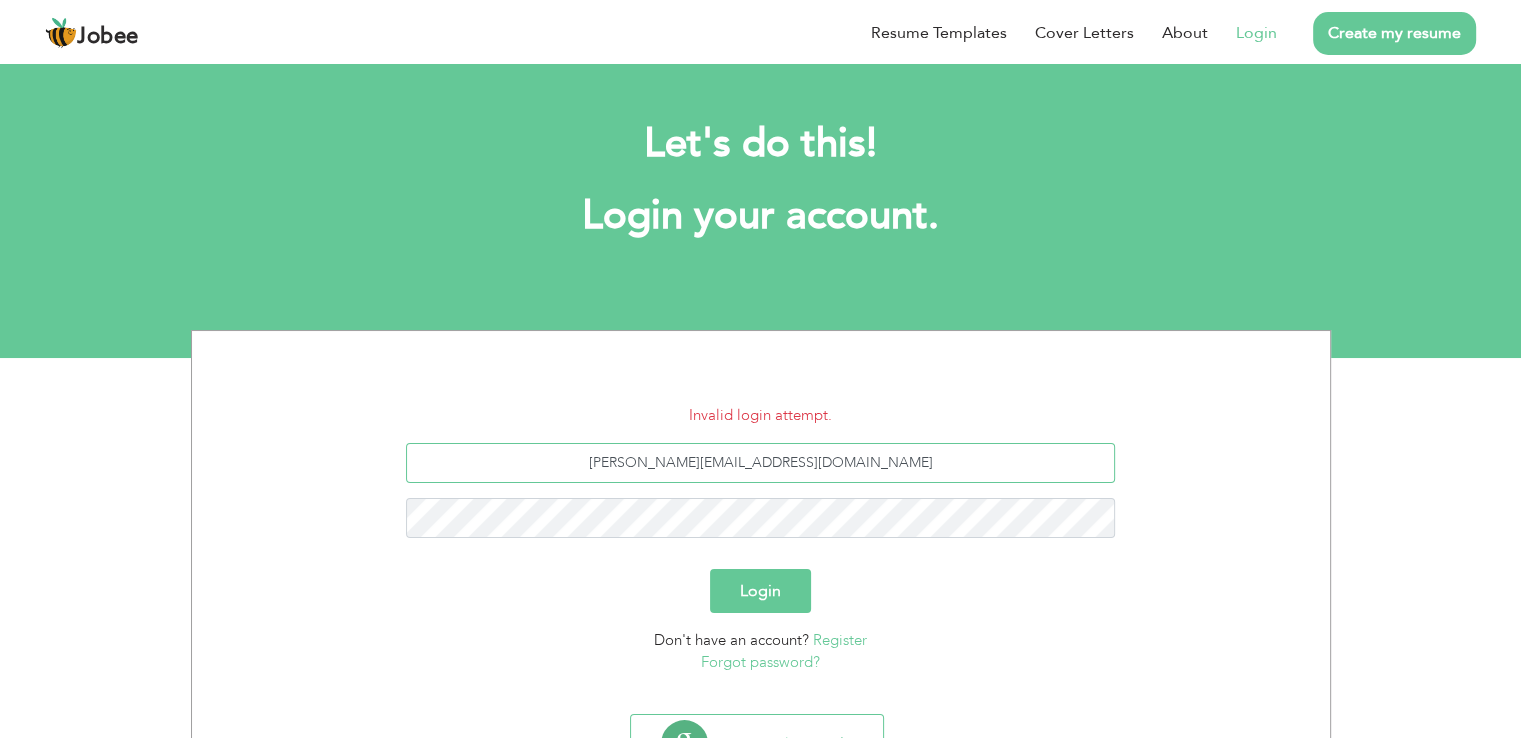 click on "[PERSON_NAME][EMAIL_ADDRESS][DOMAIN_NAME]" at bounding box center [760, 463] 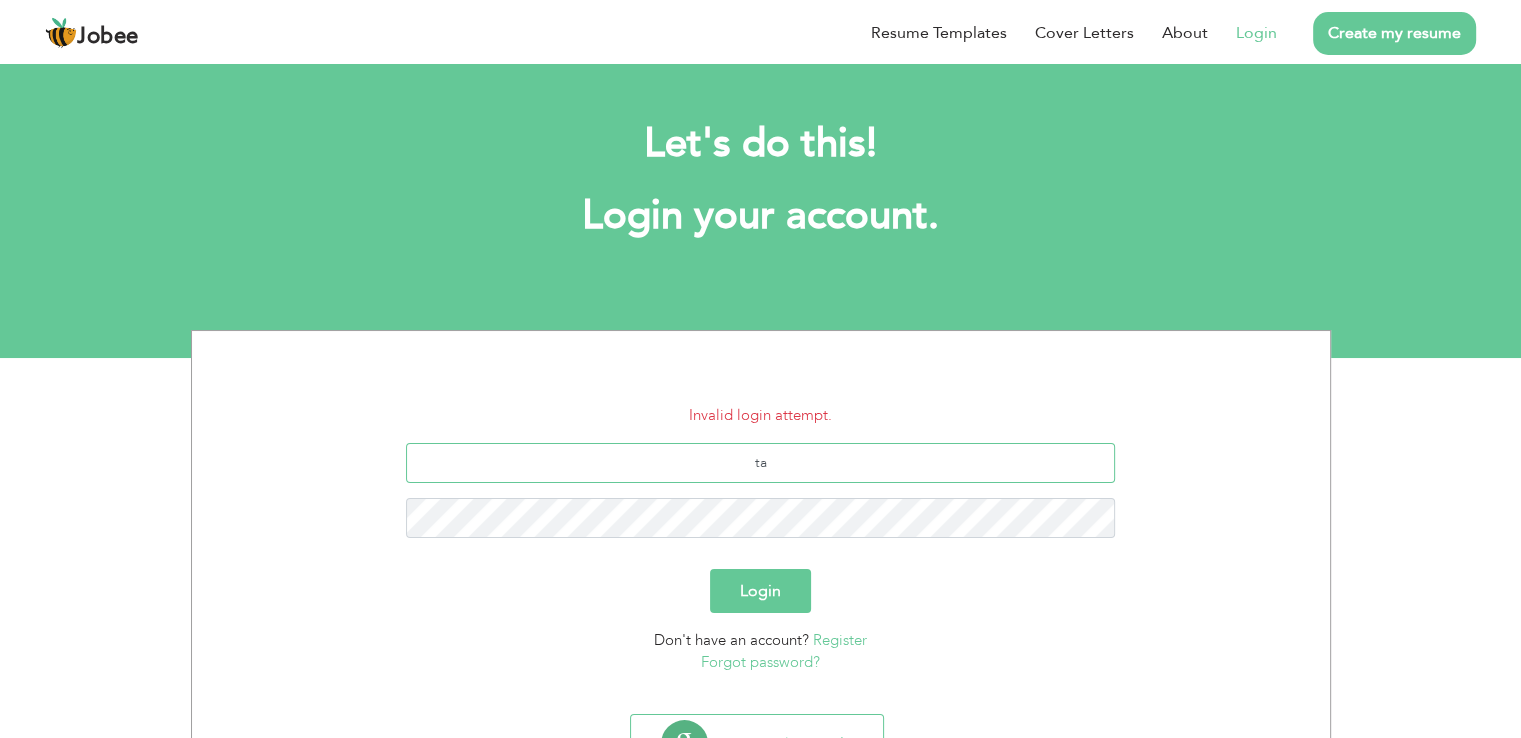 type on "t" 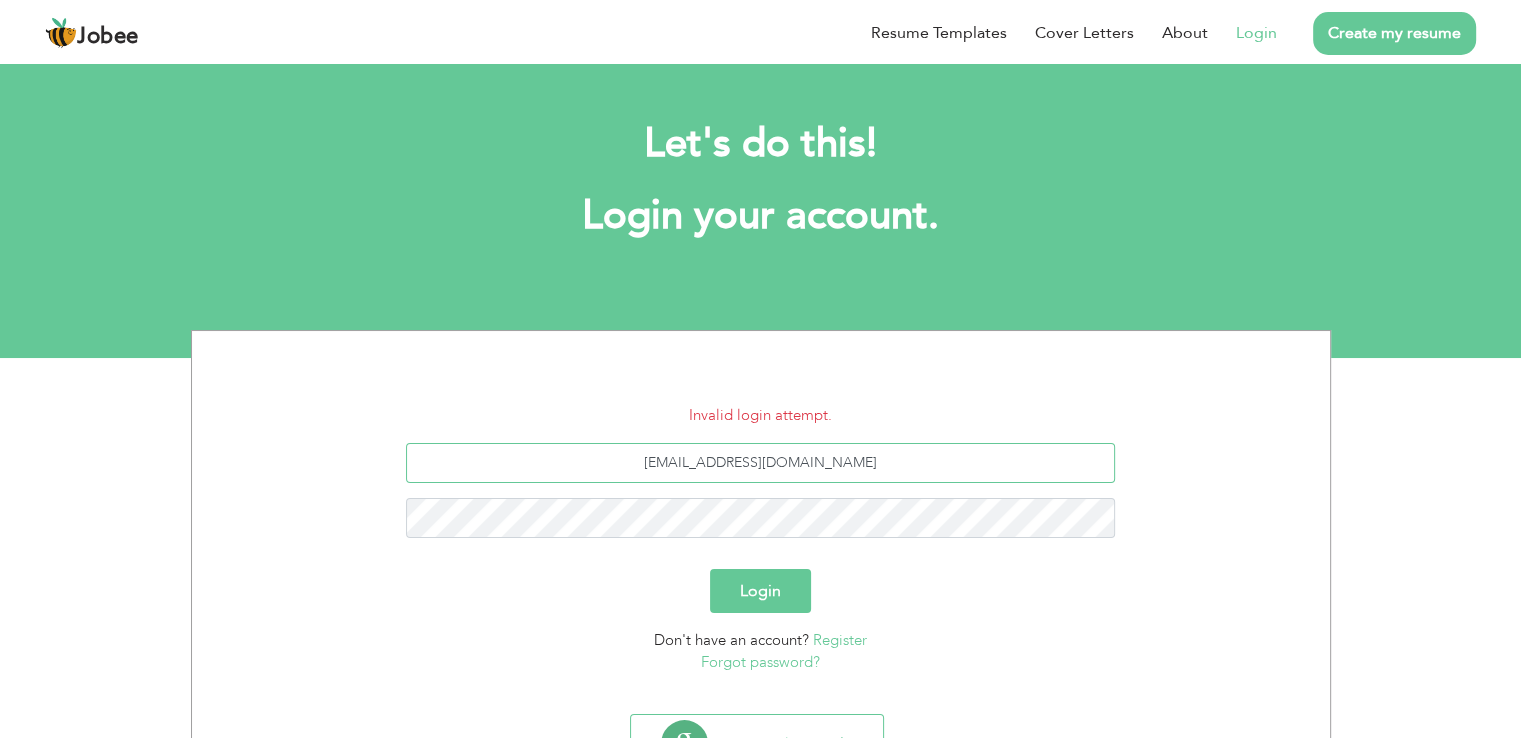 type on "[EMAIL_ADDRESS][DOMAIN_NAME]" 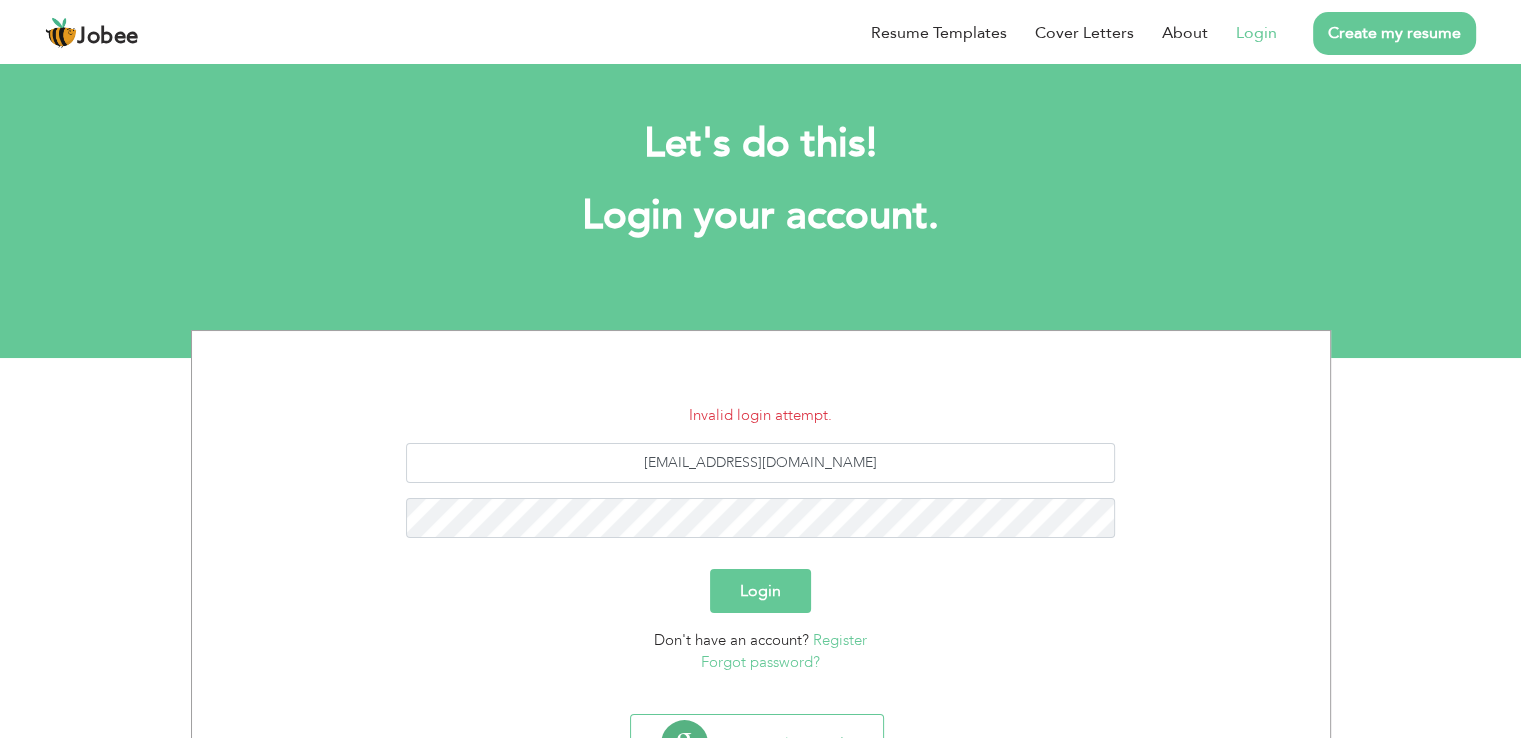 click on "Login" at bounding box center (760, 591) 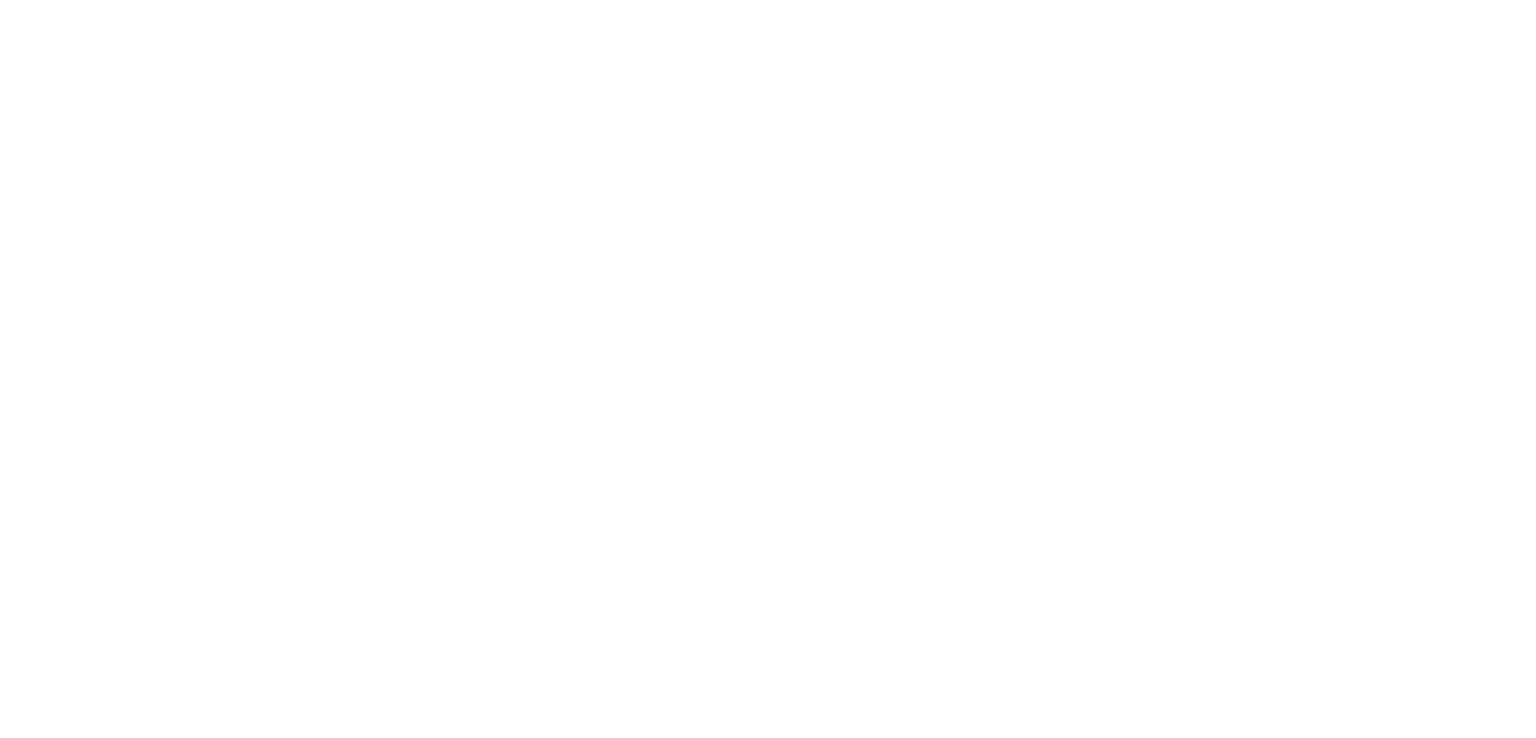 scroll, scrollTop: 0, scrollLeft: 0, axis: both 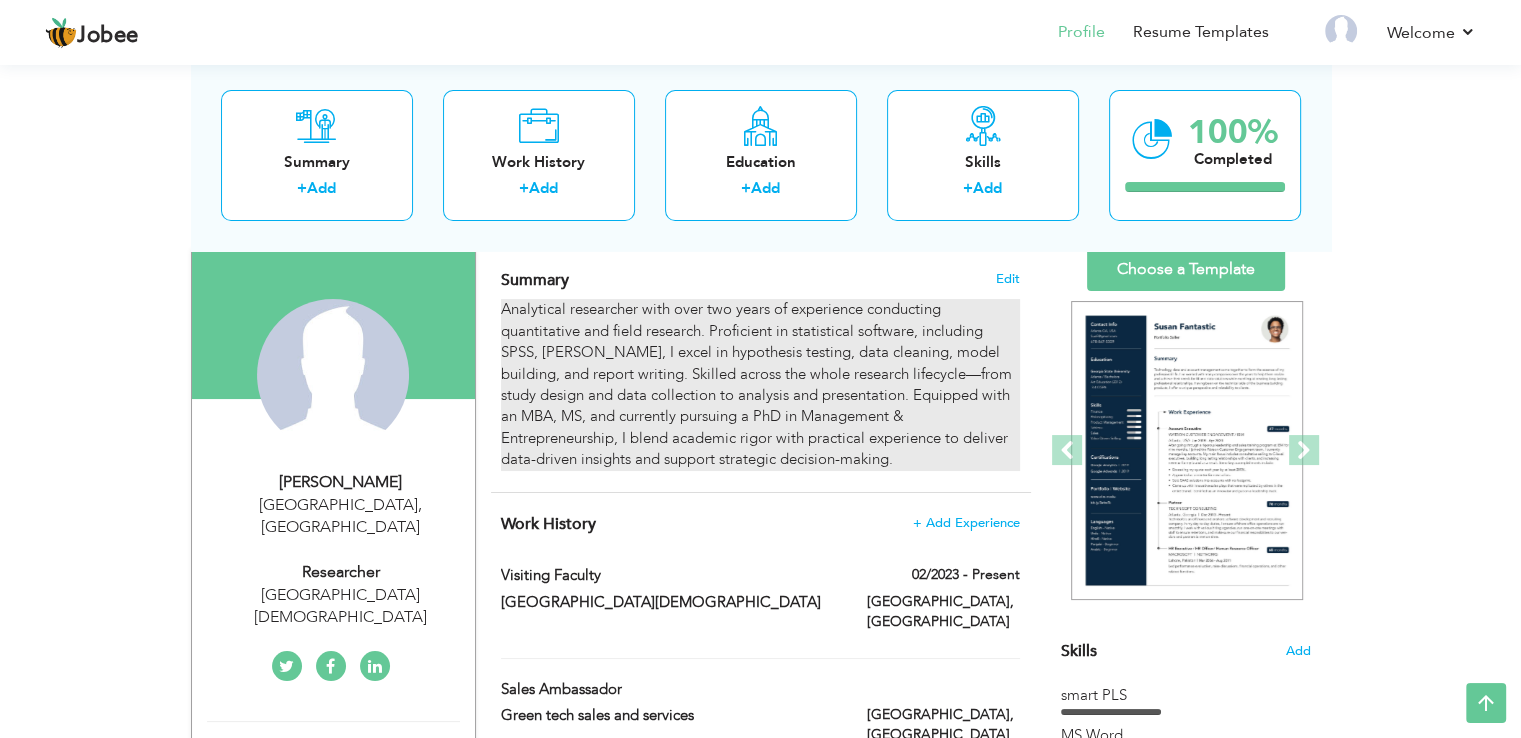 drag, startPoint x: 736, startPoint y: 455, endPoint x: 638, endPoint y: 426, distance: 102.20078 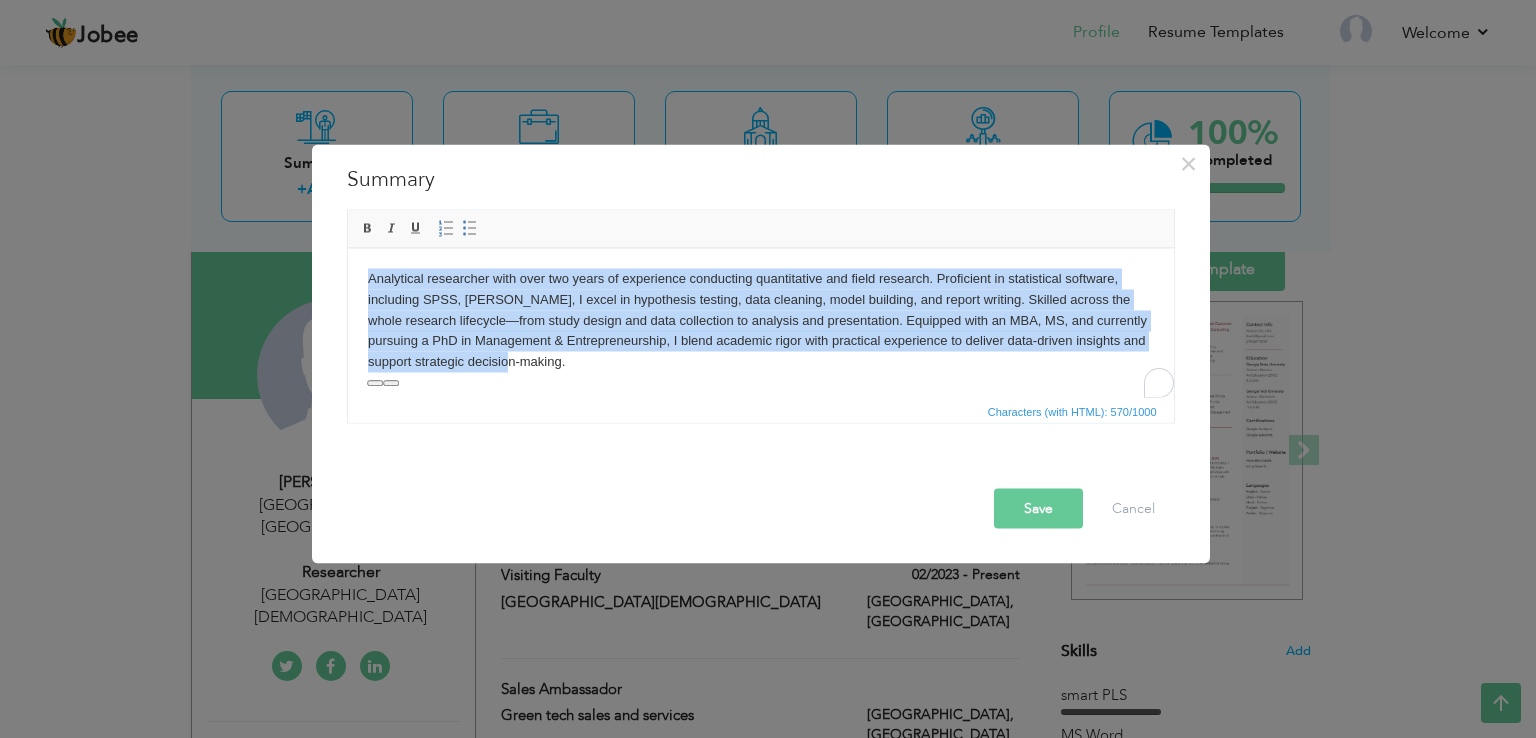 drag, startPoint x: 476, startPoint y: 364, endPoint x: 364, endPoint y: 284, distance: 137.6372 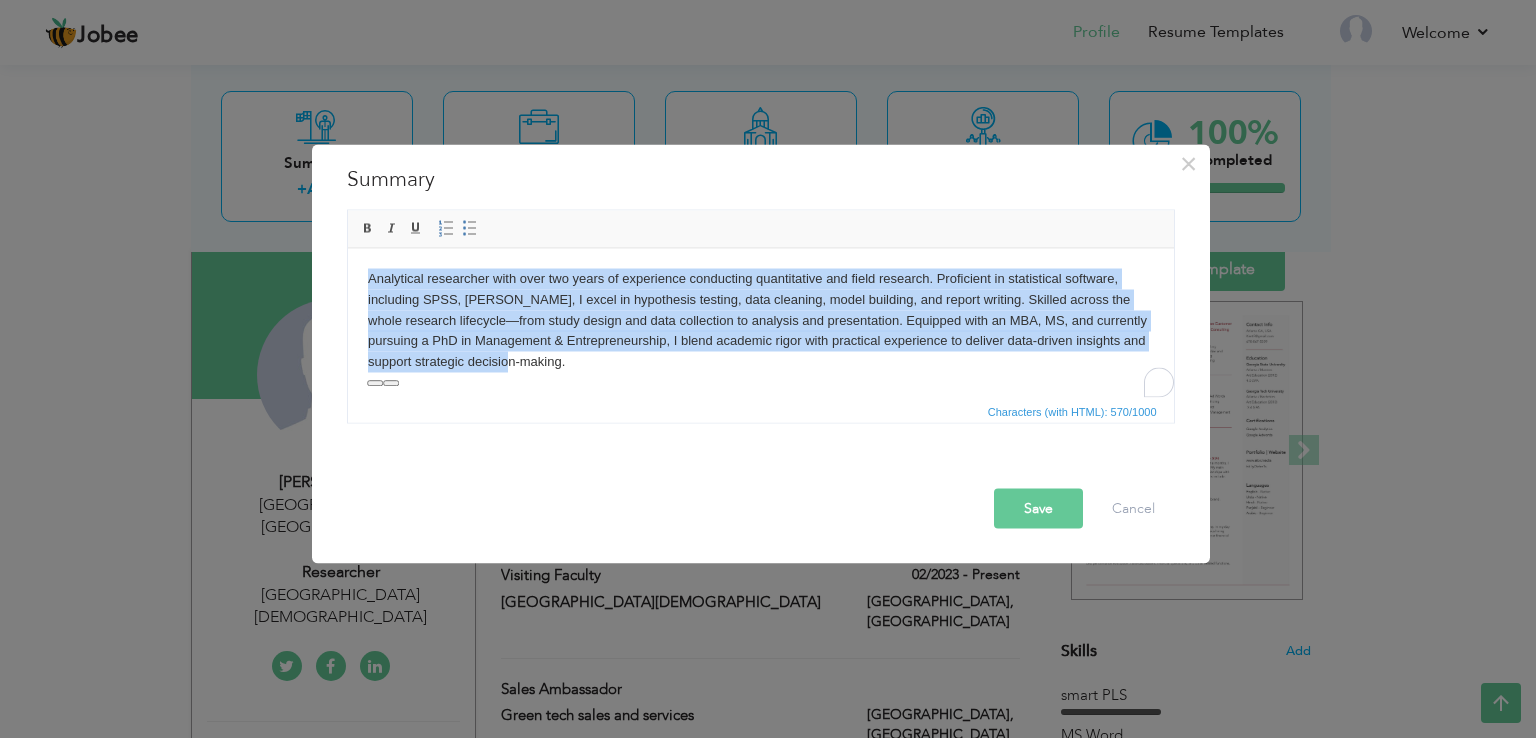 copy on "Analytical researcher with over two years of experience conducting quantitative and field research. Proficient in statistical software, including SPSS, [PERSON_NAME], I excel in hypothesis testing, data cleaning, model building, and report writing. Skilled across the whole research lifecycle—from study design and data collection to analysis and presentation. Equipped with an MBA, MS, and currently pursuing a PhD in Management & Entrepreneurship, I blend academic rigor with practical experience to deliver data-driven insights and support strategic decision-making." 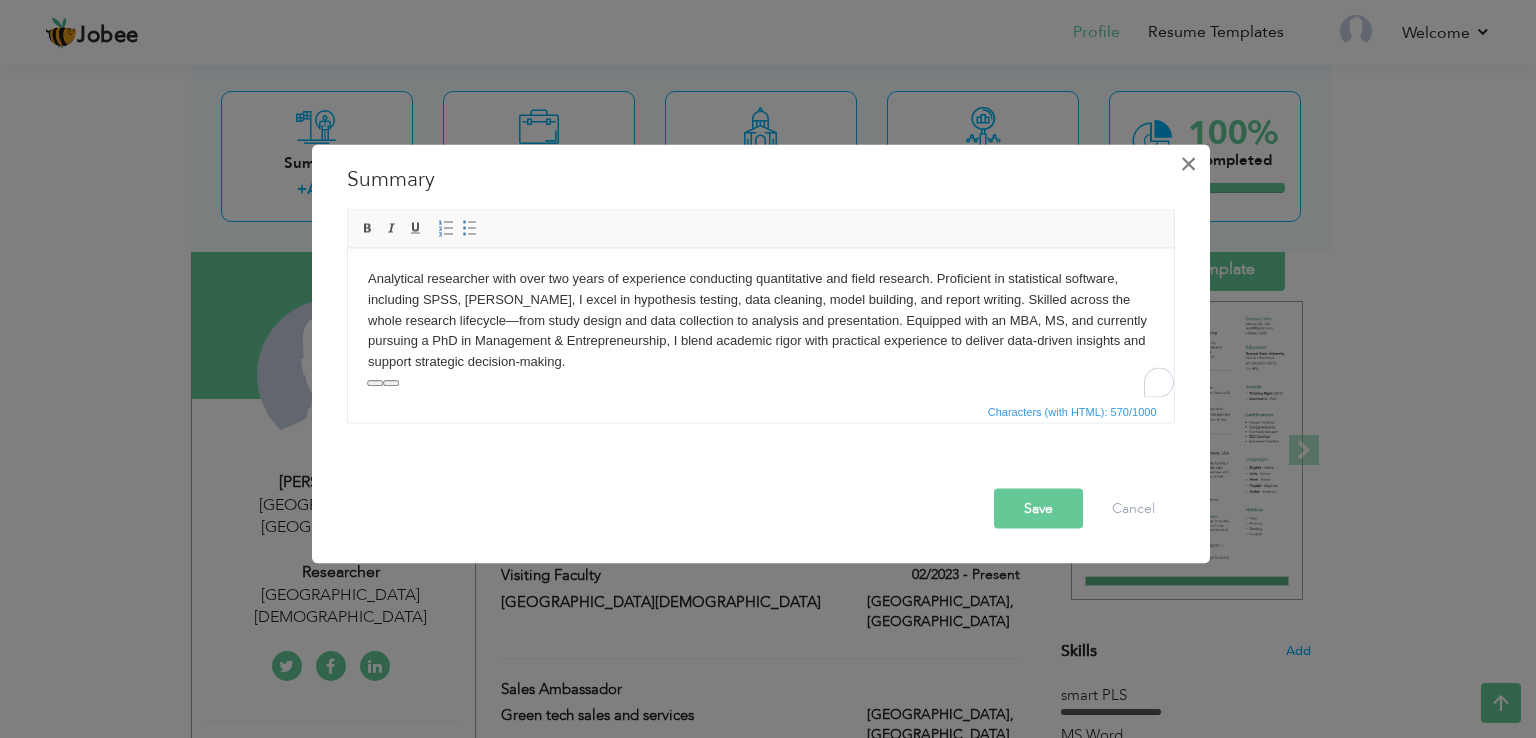 click on "×" at bounding box center [1188, 164] 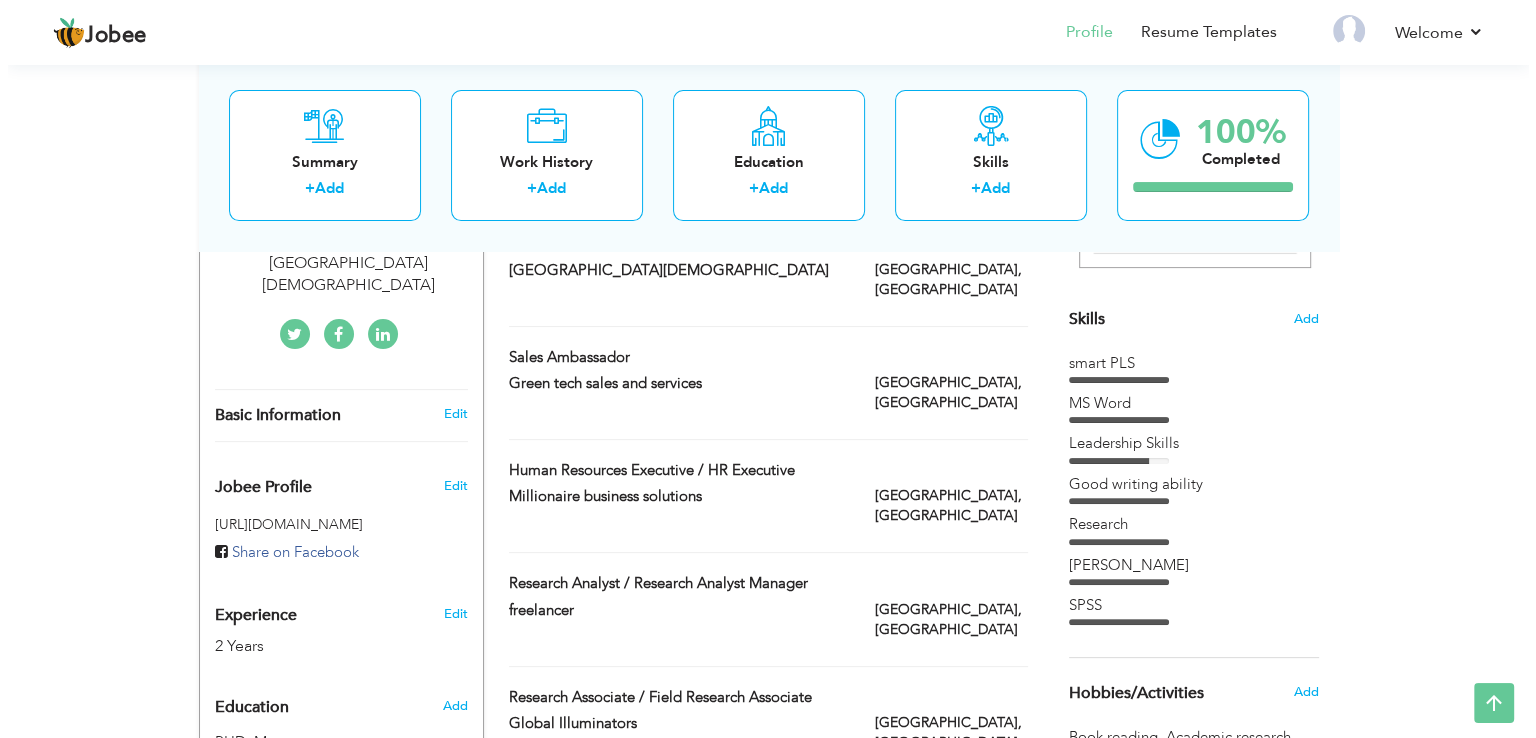 scroll, scrollTop: 468, scrollLeft: 0, axis: vertical 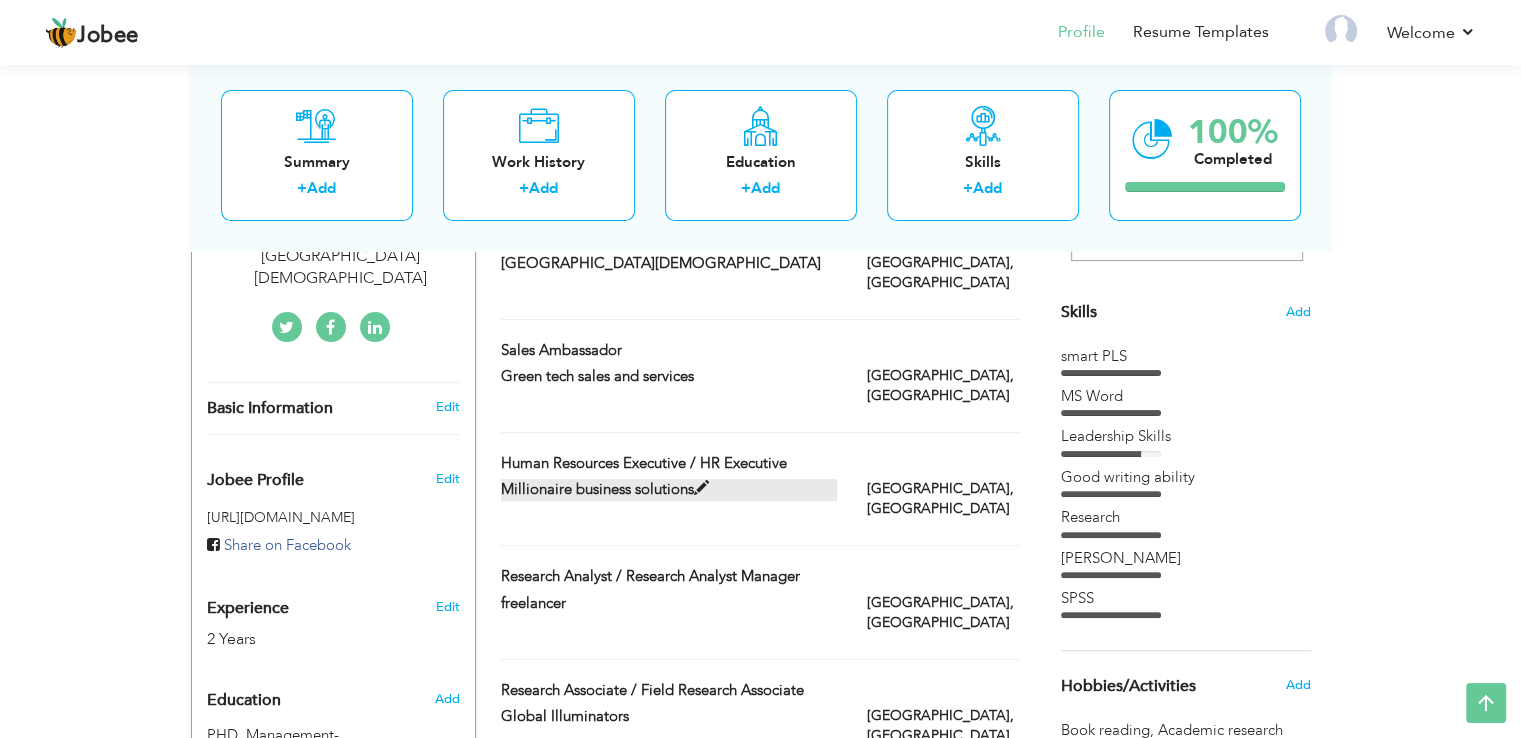 click on "Millionaire business solutions" at bounding box center (669, 489) 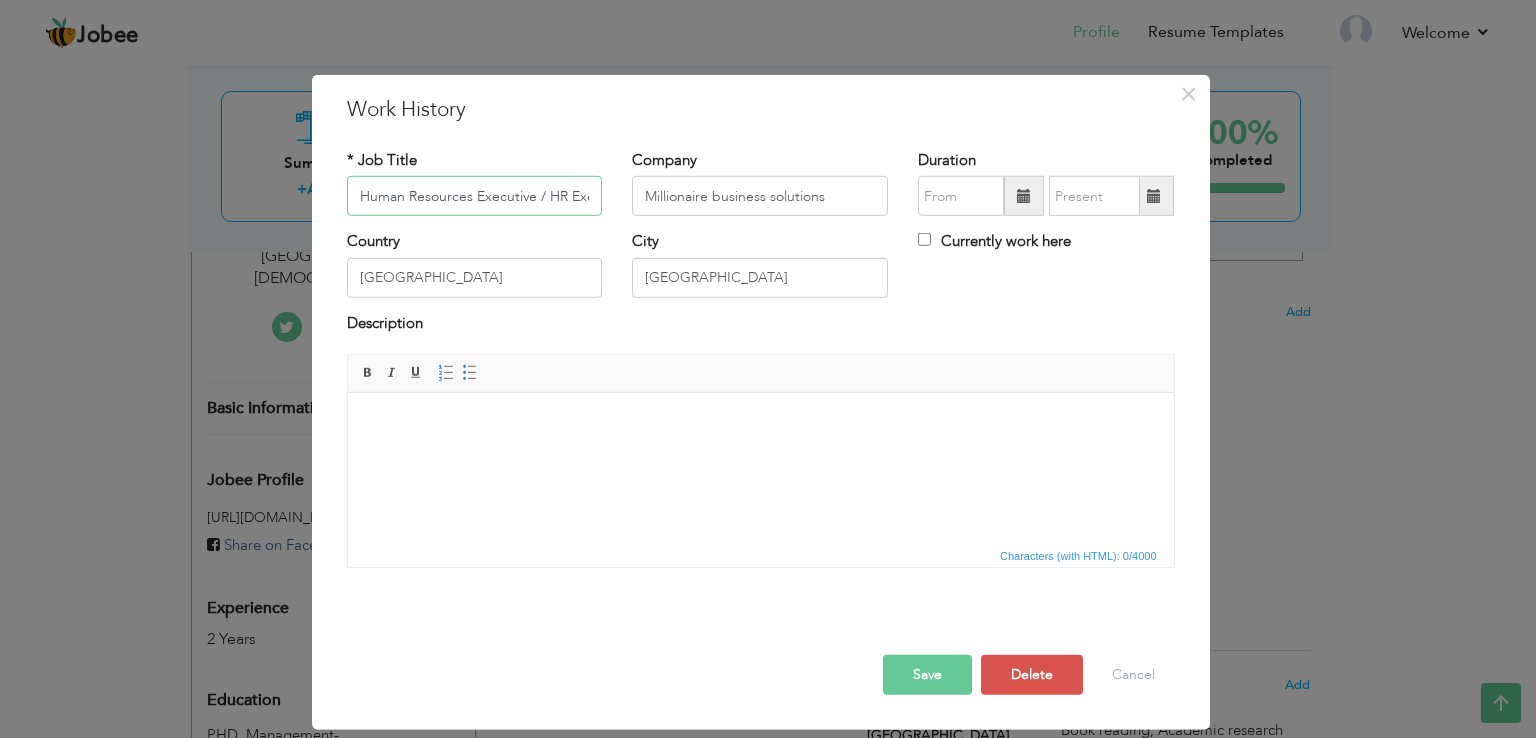 scroll, scrollTop: 0, scrollLeft: 38, axis: horizontal 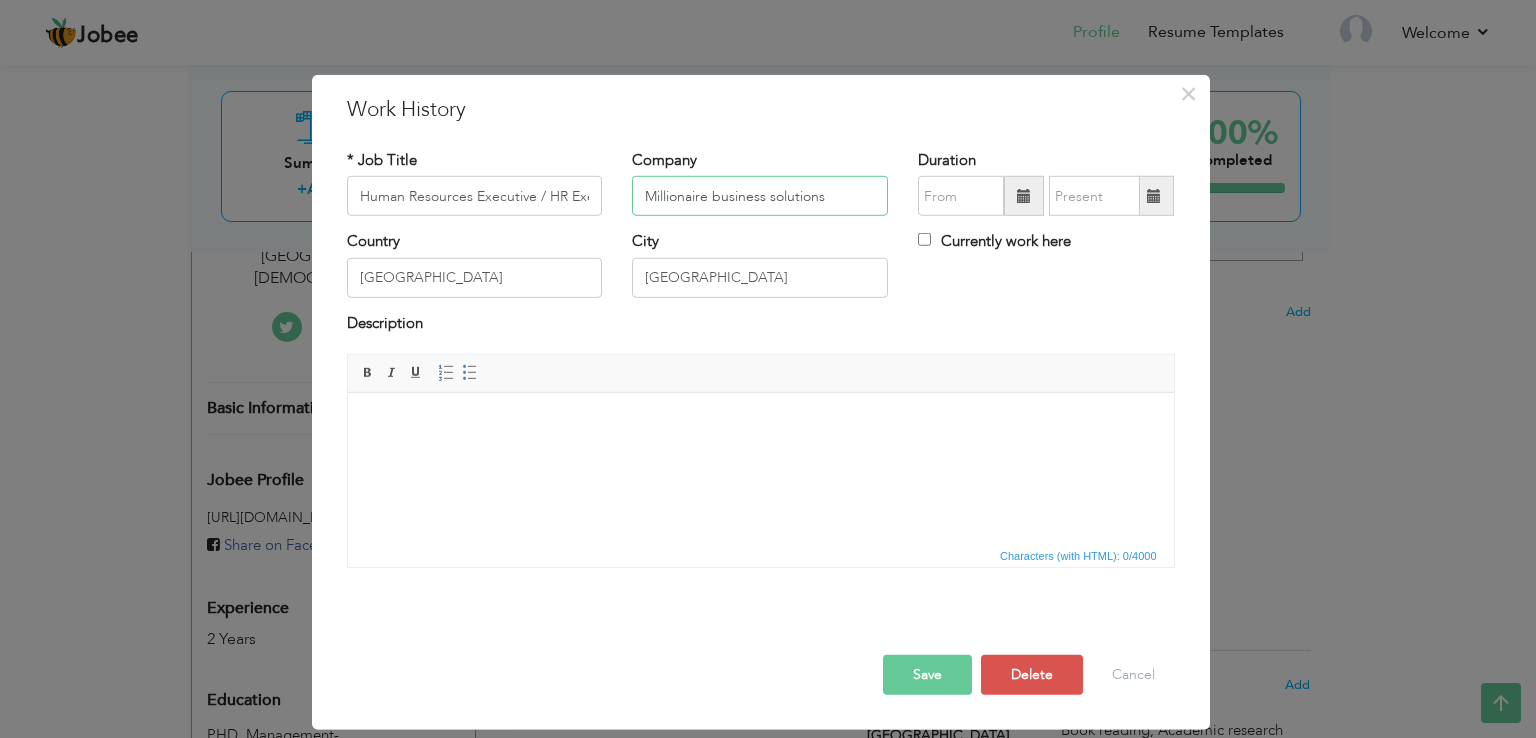 drag, startPoint x: 842, startPoint y: 205, endPoint x: 641, endPoint y: 203, distance: 201.00995 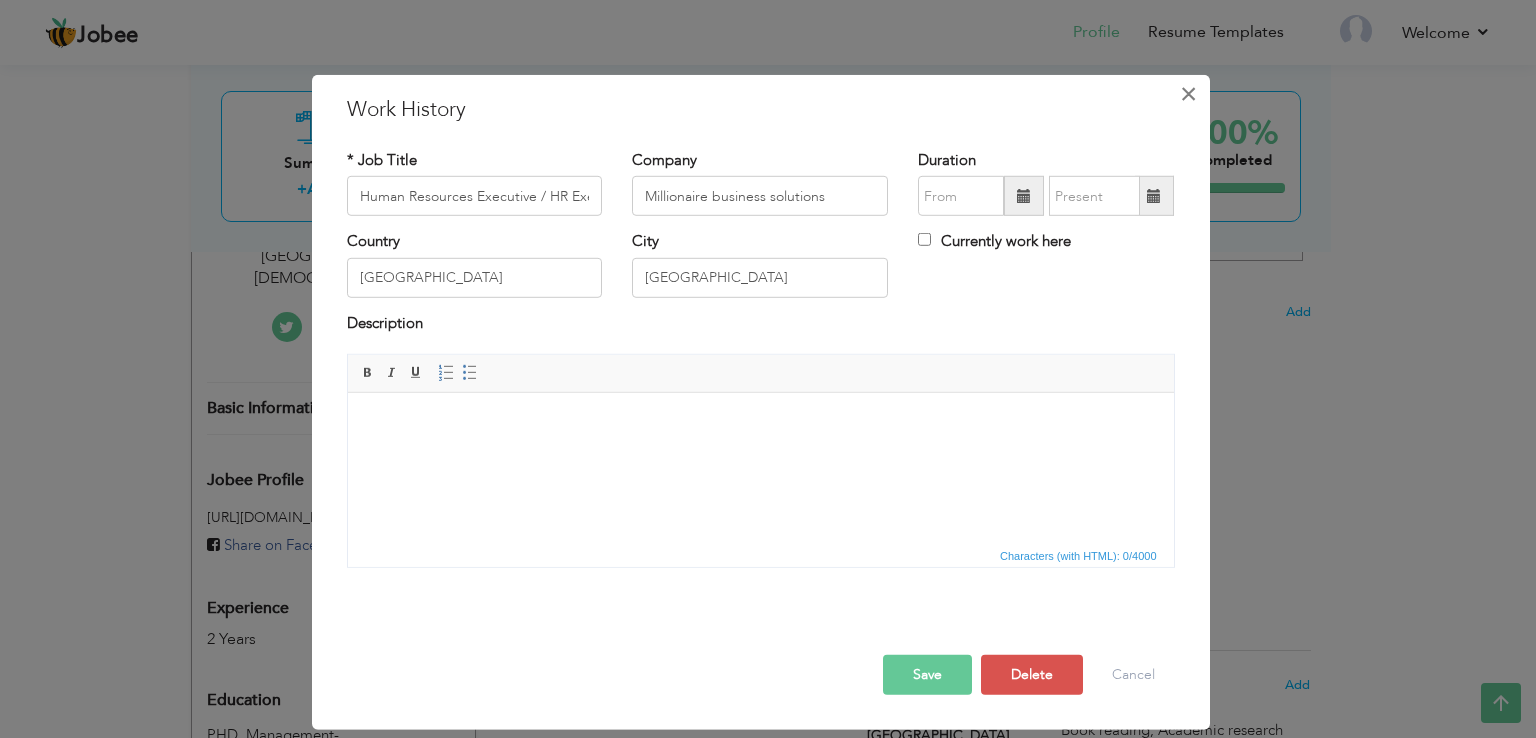 click on "×" at bounding box center [1188, 94] 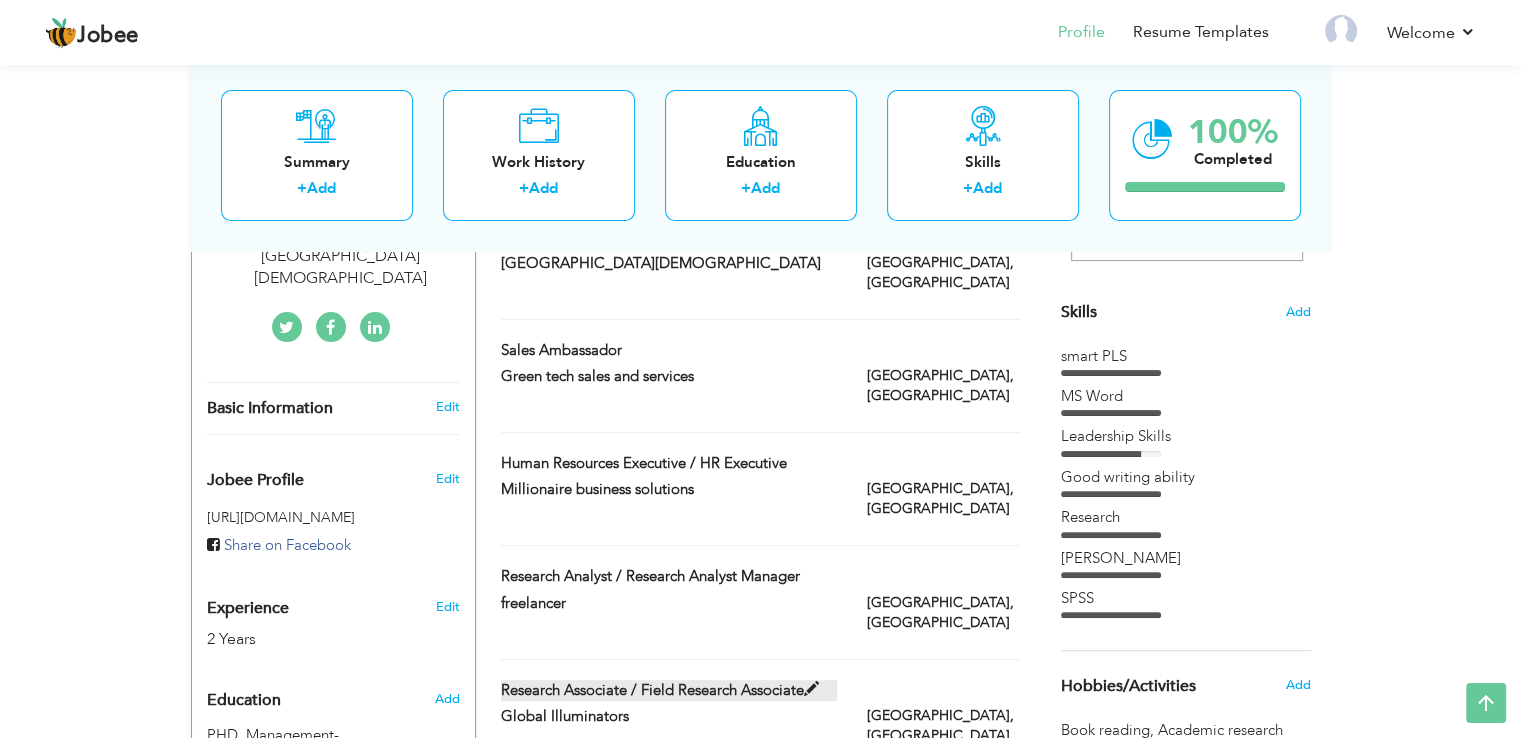 click at bounding box center (811, 689) 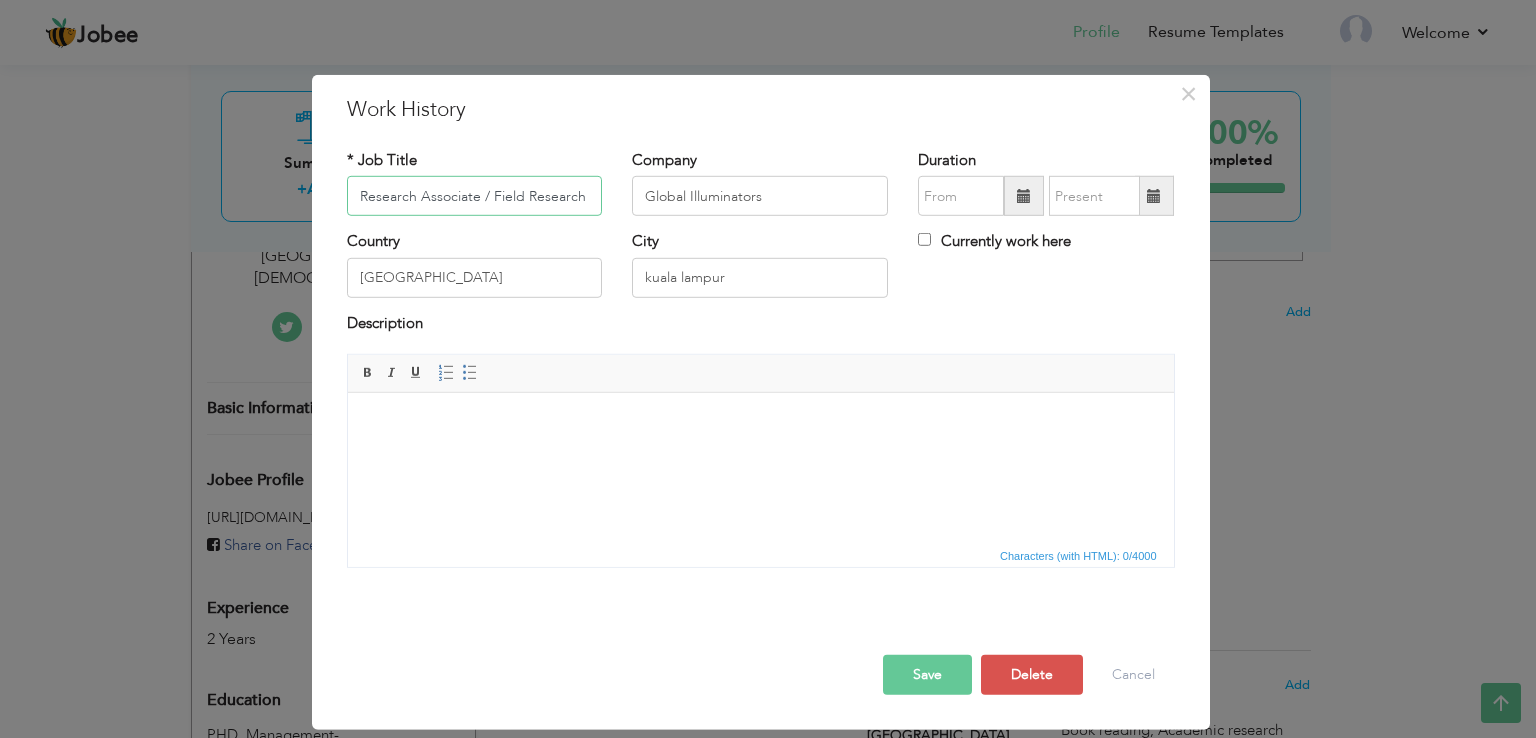 scroll, scrollTop: 0, scrollLeft: 55, axis: horizontal 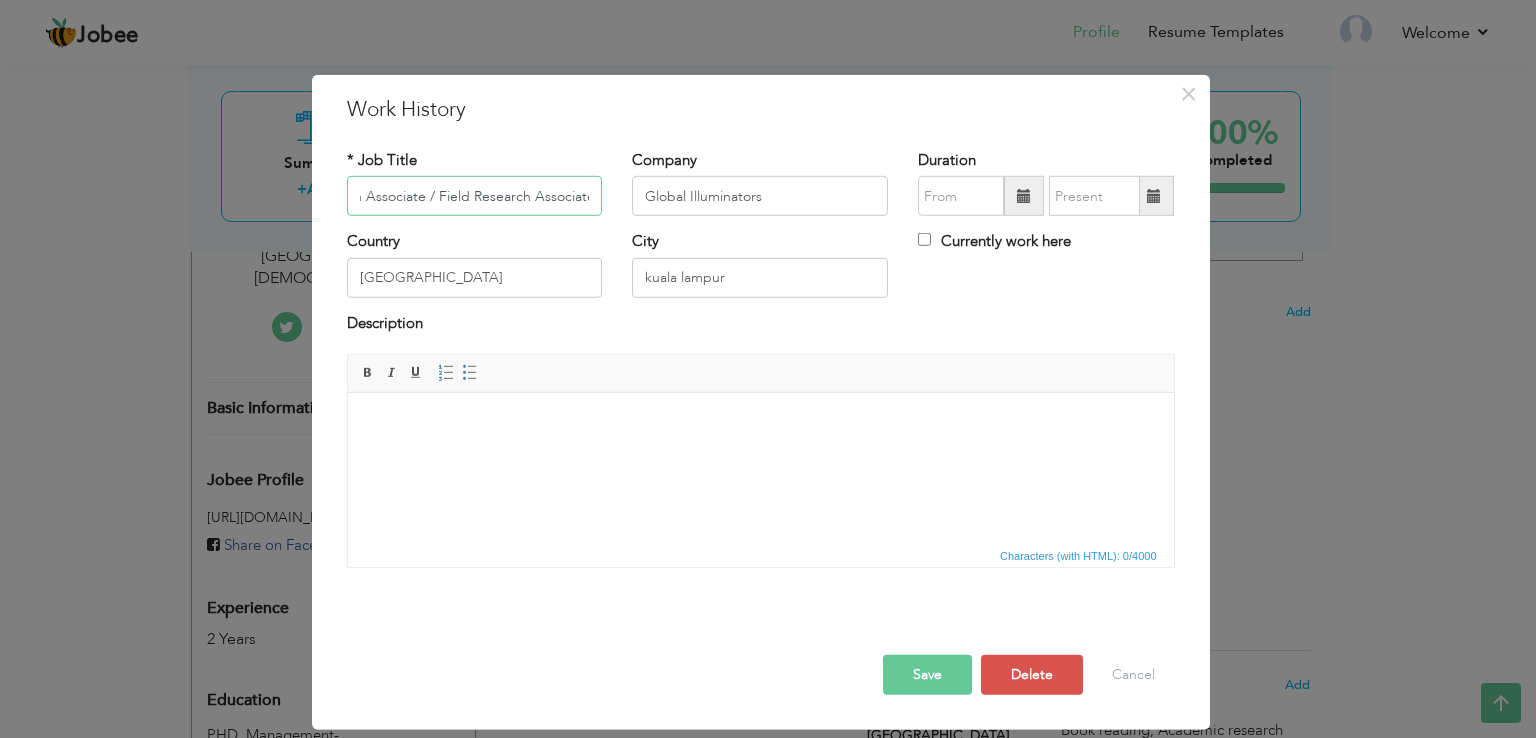 drag, startPoint x: 363, startPoint y: 198, endPoint x: 602, endPoint y: 201, distance: 239.01883 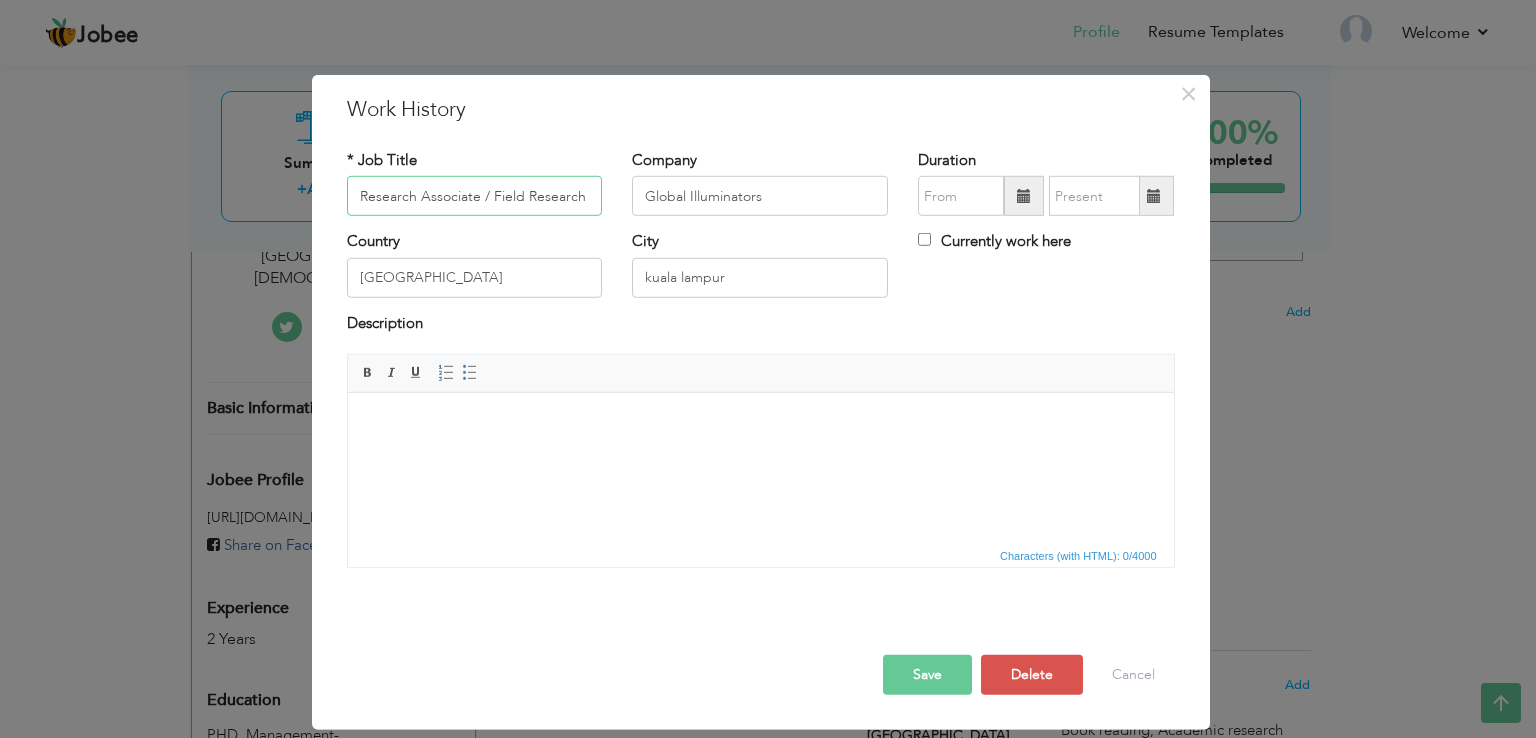 scroll, scrollTop: 0, scrollLeft: 55, axis: horizontal 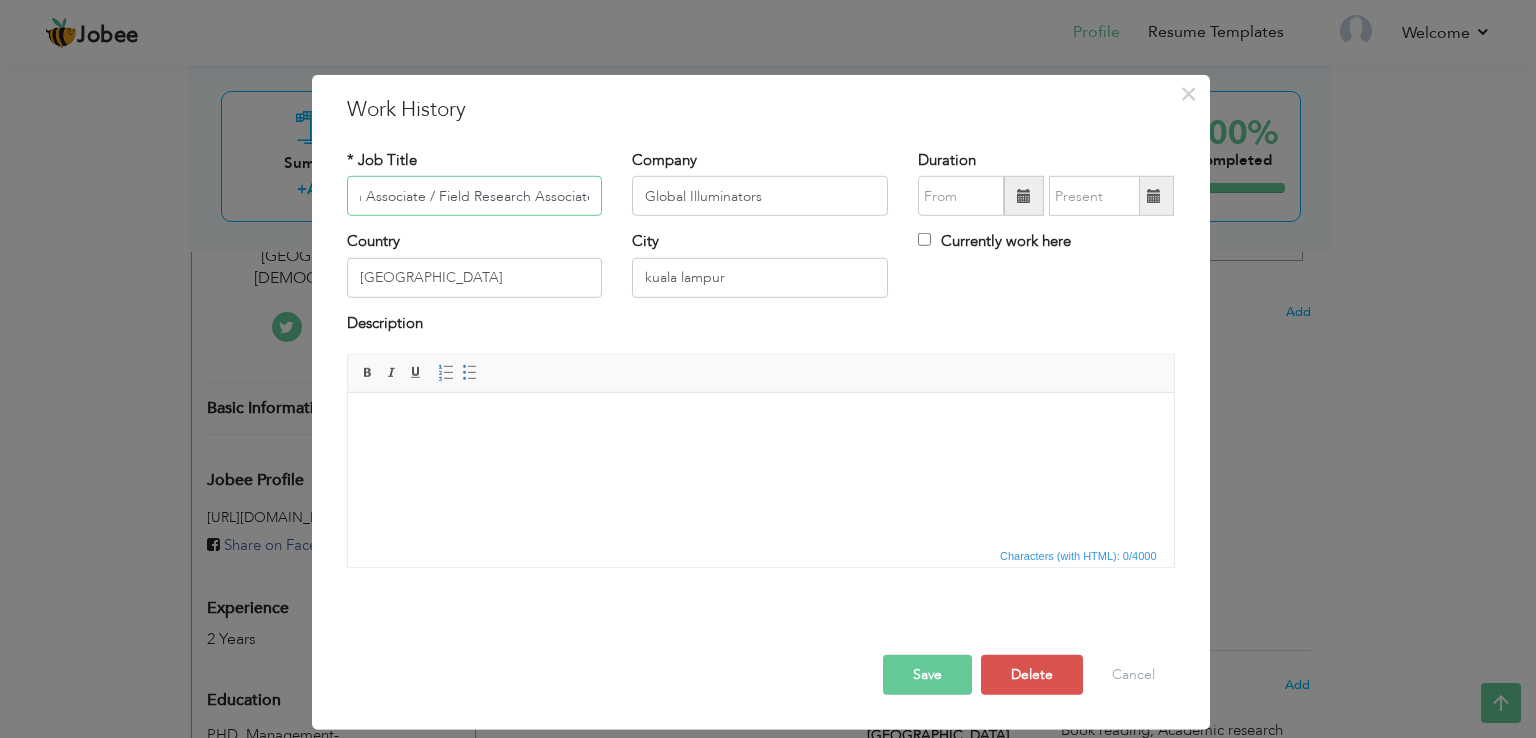 drag, startPoint x: 359, startPoint y: 195, endPoint x: 602, endPoint y: 192, distance: 243.01852 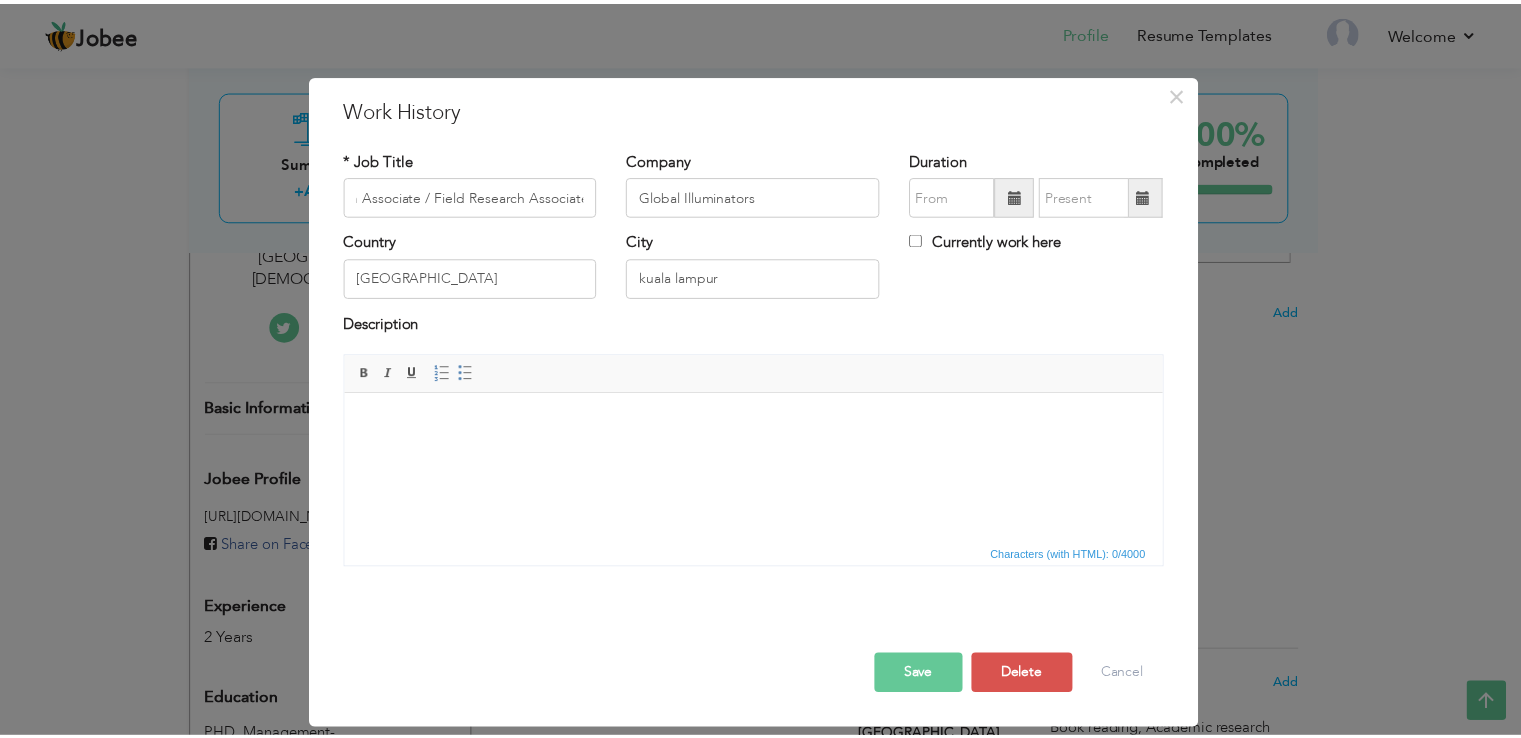 scroll, scrollTop: 0, scrollLeft: 0, axis: both 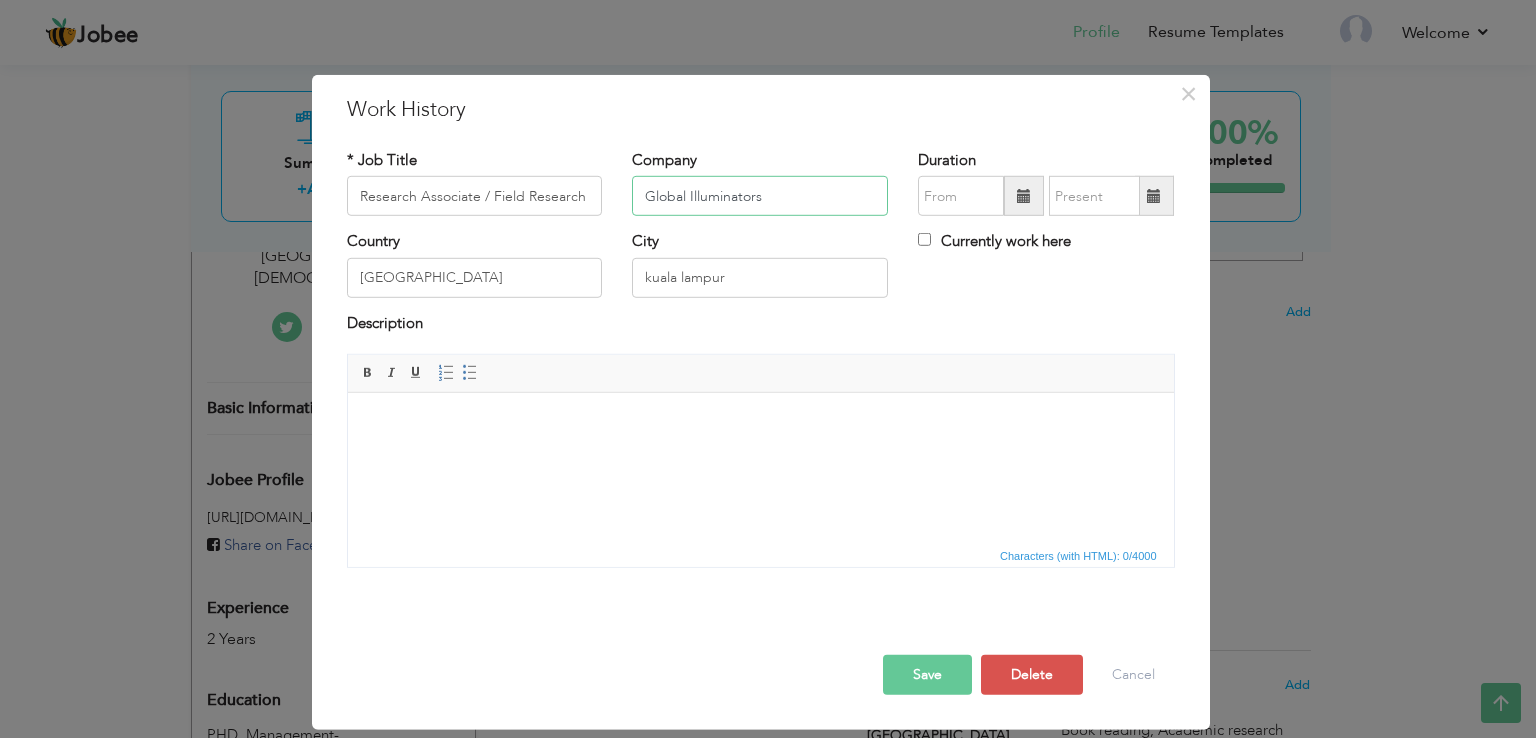 drag, startPoint x: 778, startPoint y: 201, endPoint x: 642, endPoint y: 191, distance: 136.36716 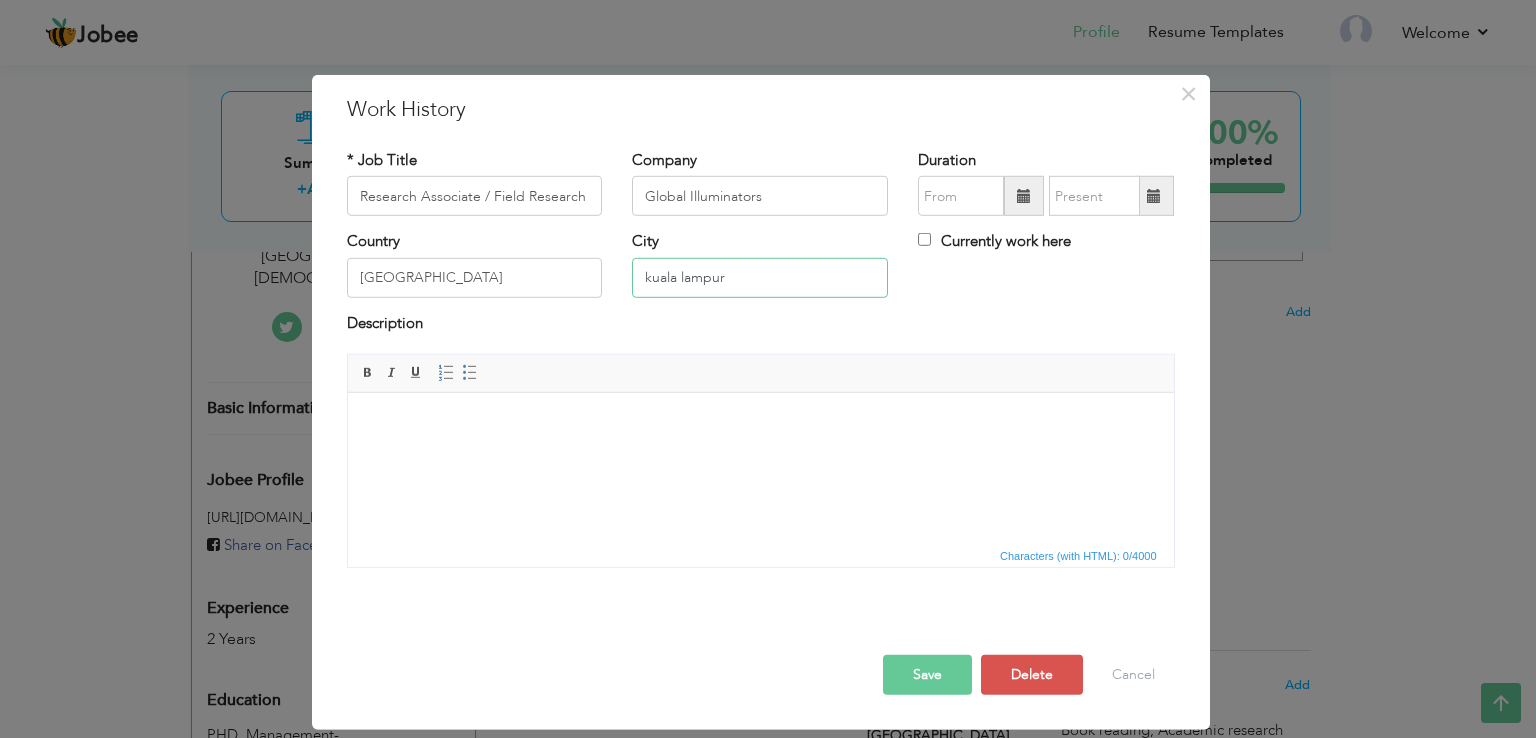drag, startPoint x: 736, startPoint y: 276, endPoint x: 640, endPoint y: 277, distance: 96.00521 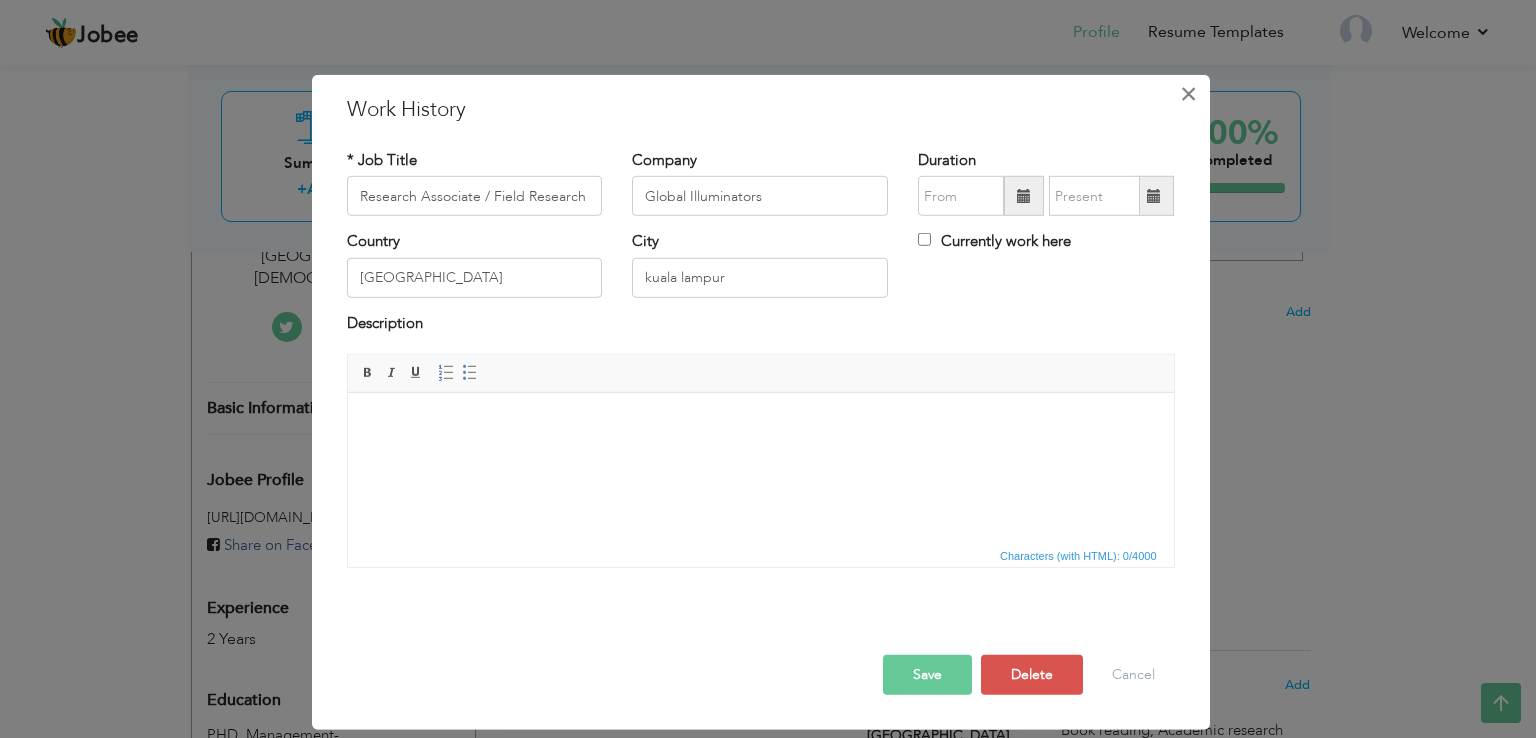 click on "×" at bounding box center (1188, 94) 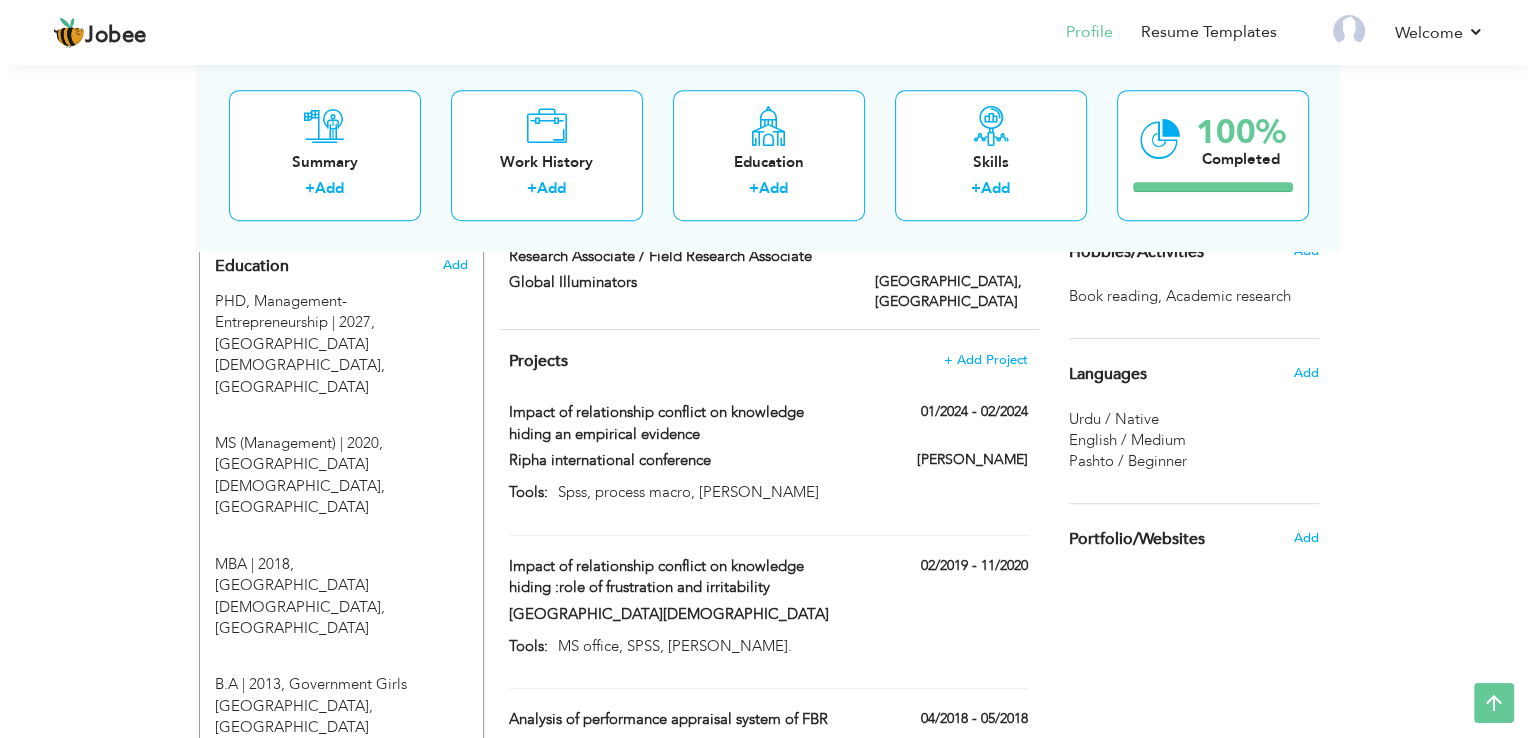 scroll, scrollTop: 884, scrollLeft: 0, axis: vertical 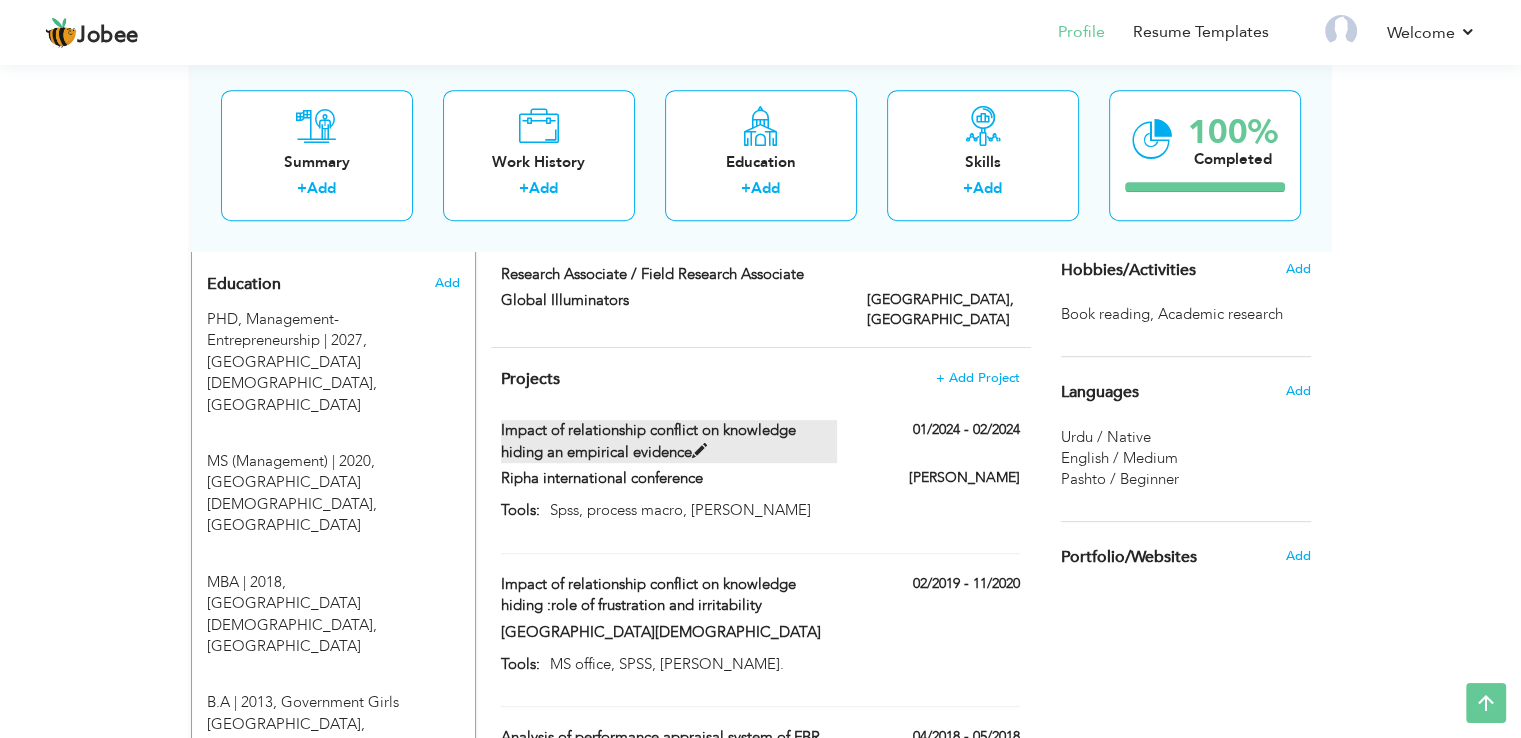 click on "Impact of relationship conflict on knowledge hiding an empirical evidence" at bounding box center [669, 441] 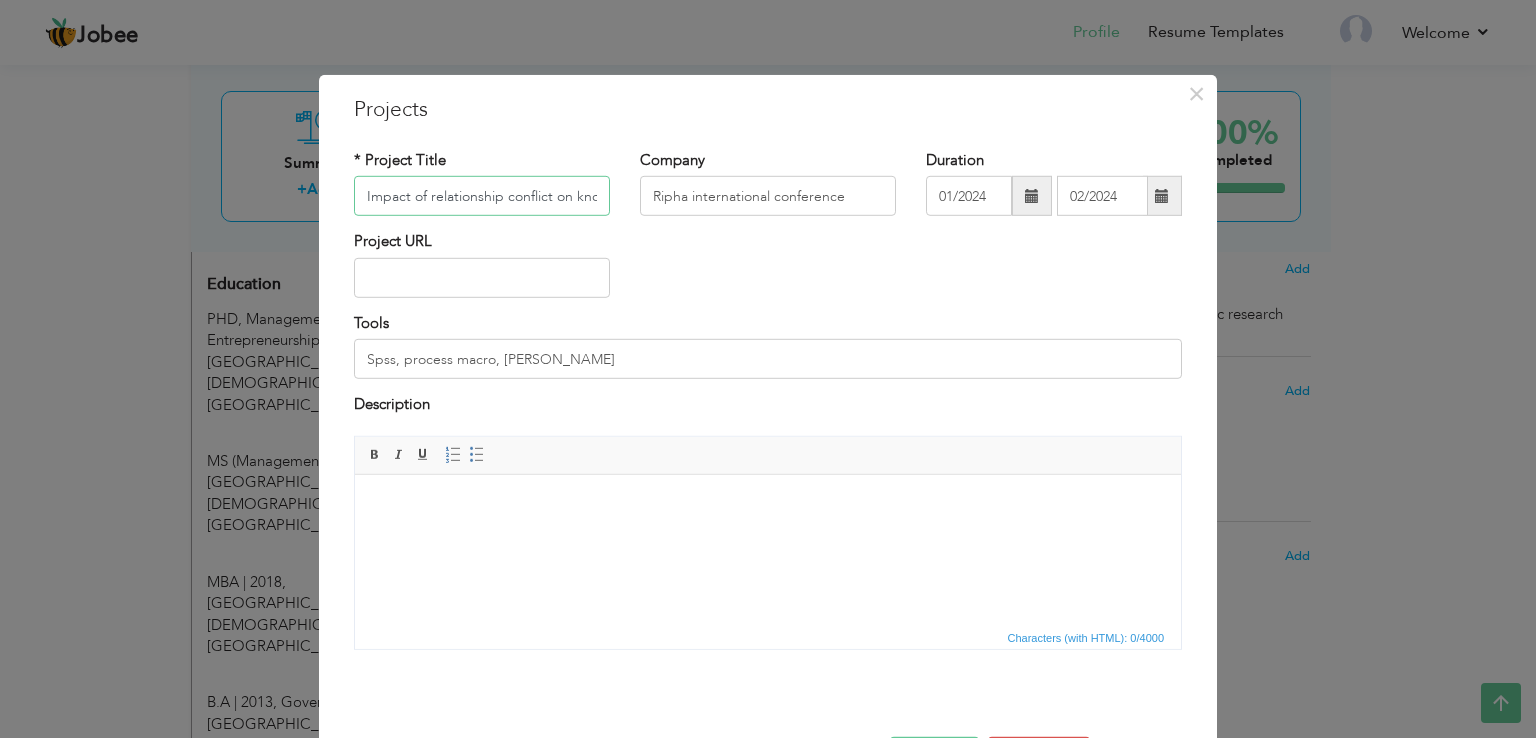 scroll, scrollTop: 0, scrollLeft: 228, axis: horizontal 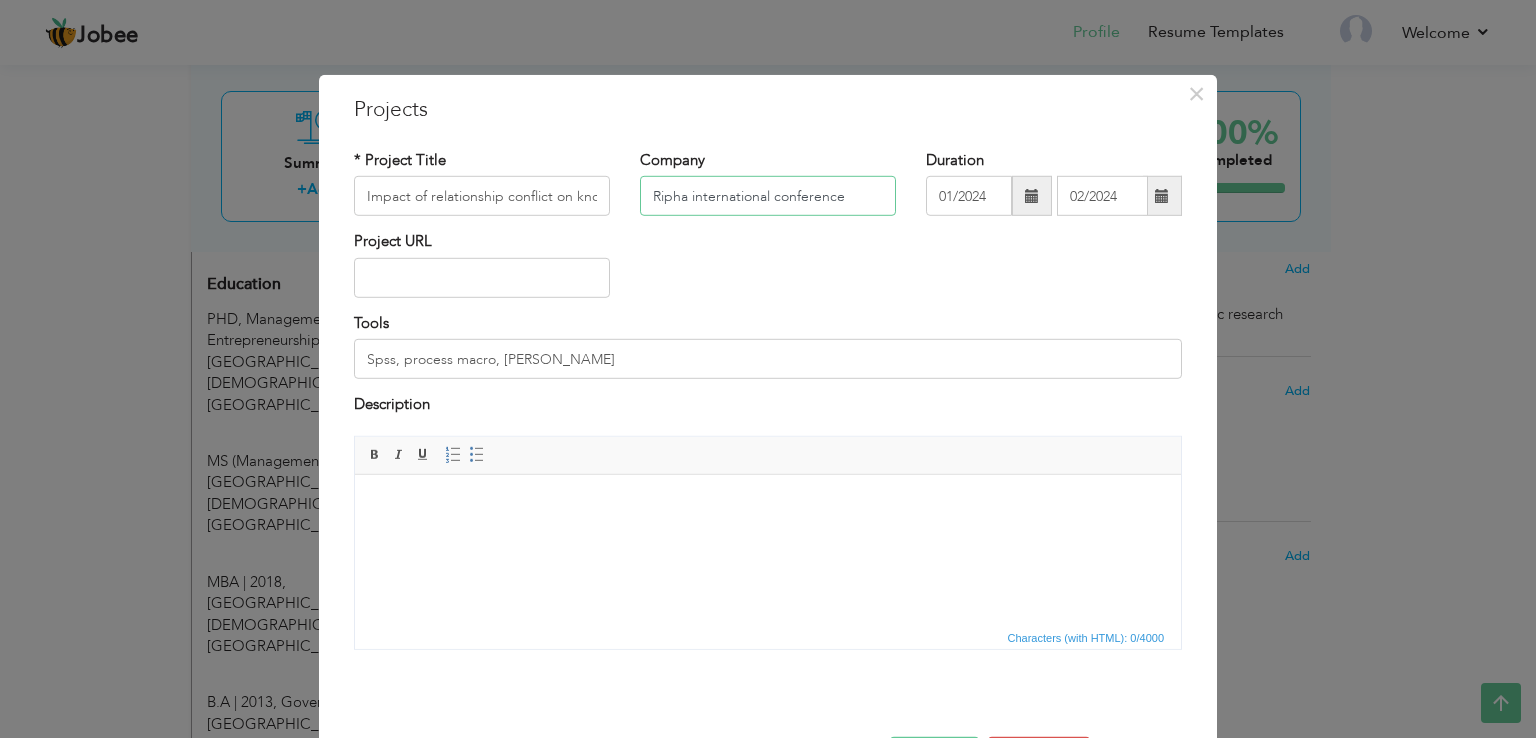 drag, startPoint x: 841, startPoint y: 193, endPoint x: 647, endPoint y: 197, distance: 194.04123 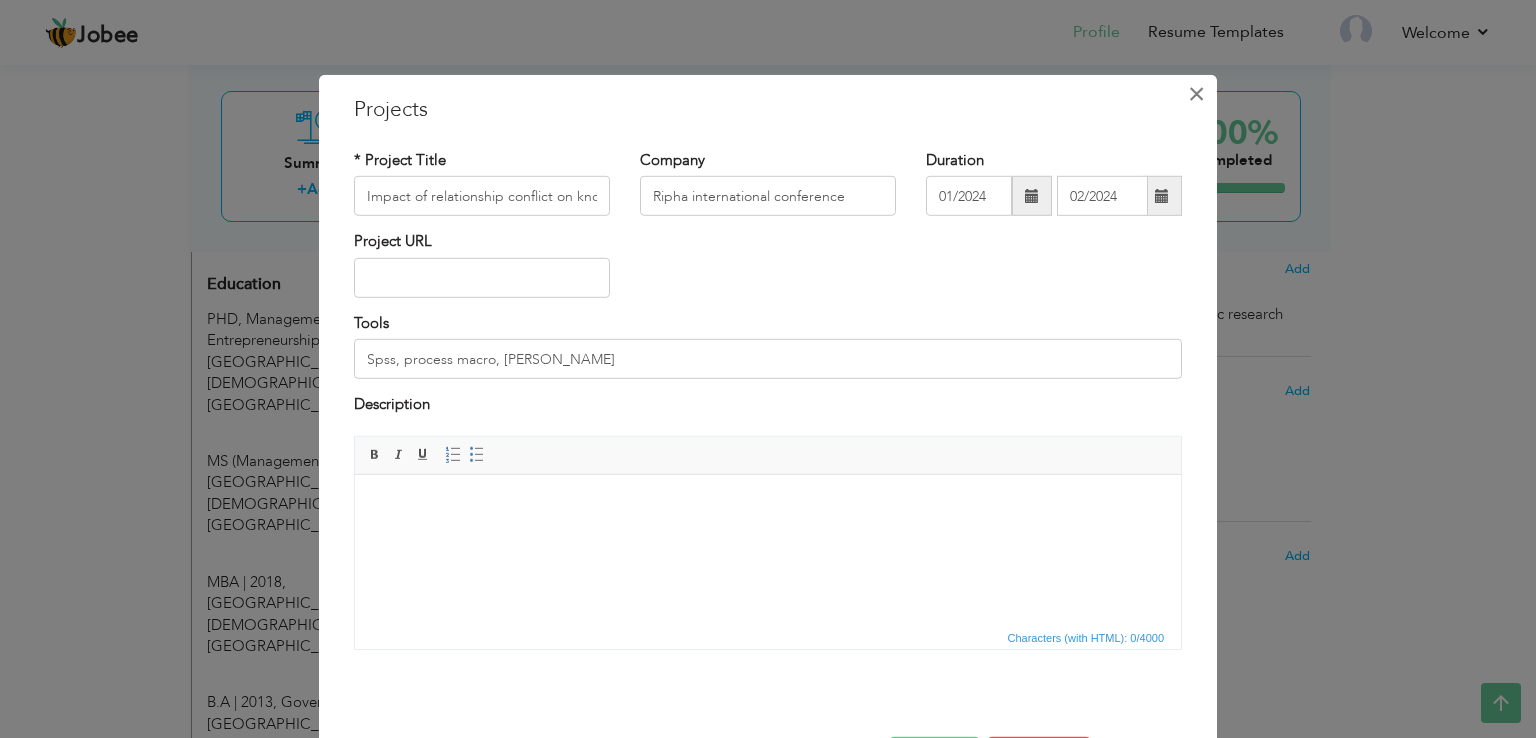 click on "×" at bounding box center [1196, 94] 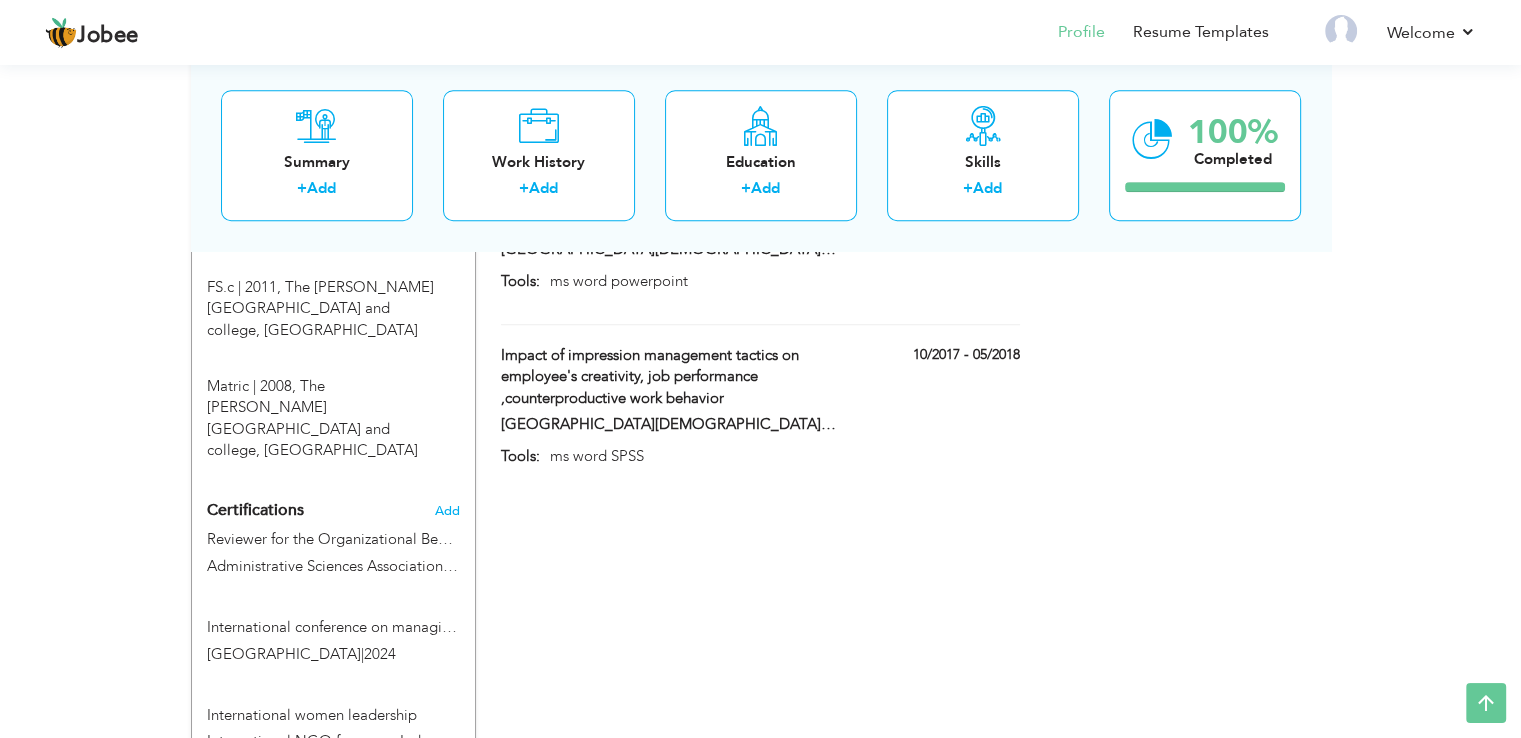 scroll, scrollTop: 1352, scrollLeft: 0, axis: vertical 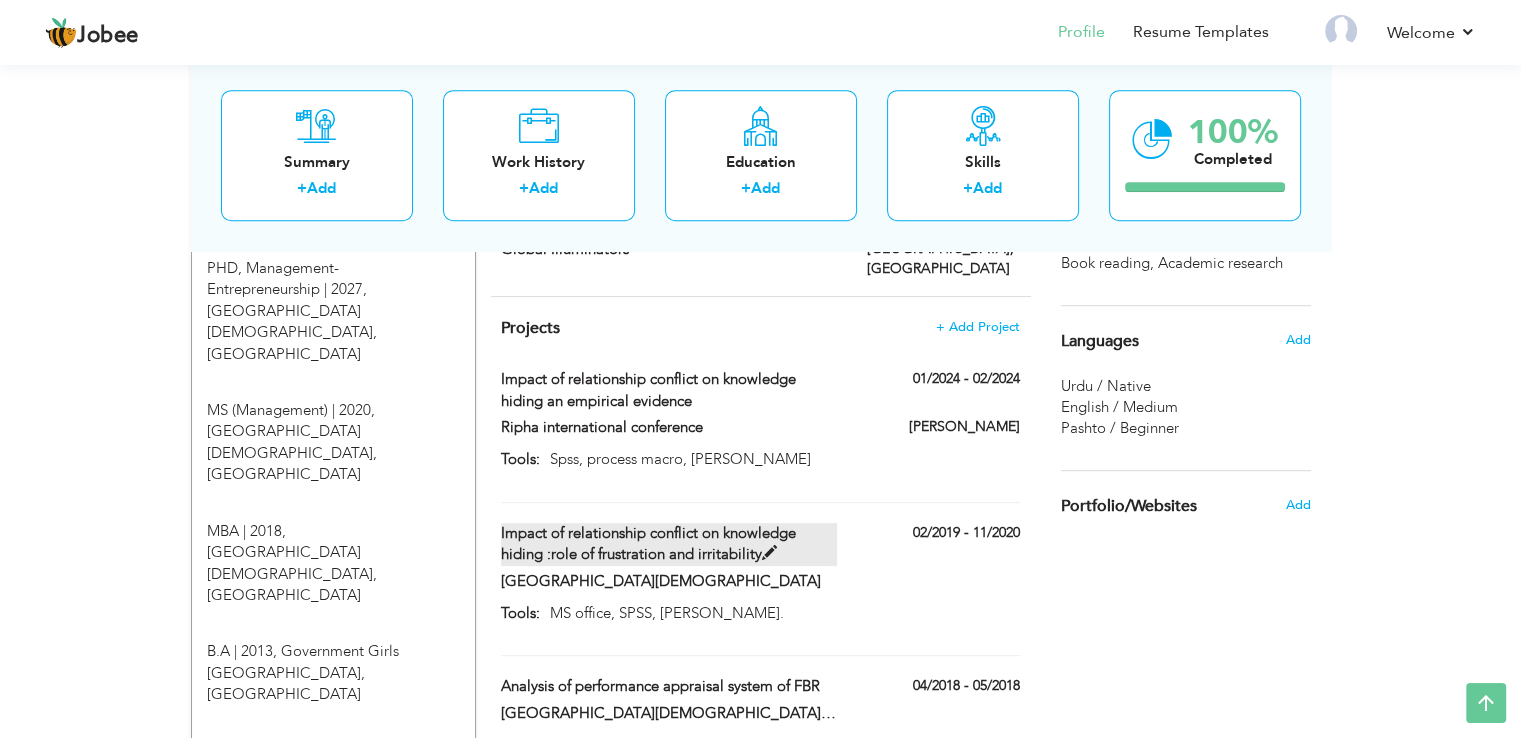 click on "Impact of relationship conflict on knowledge hiding :role of frustration and irritability" at bounding box center [669, 544] 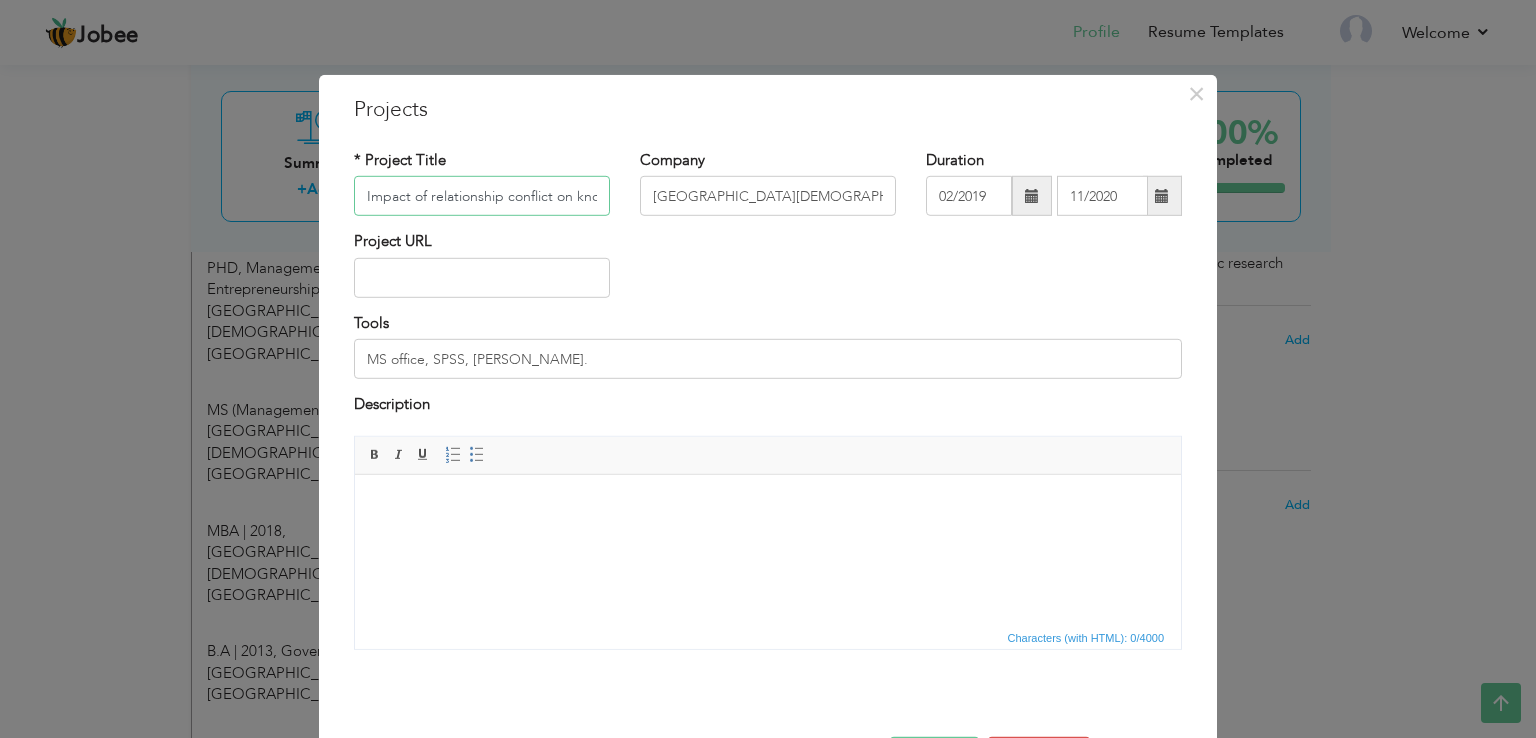 scroll, scrollTop: 0, scrollLeft: 291, axis: horizontal 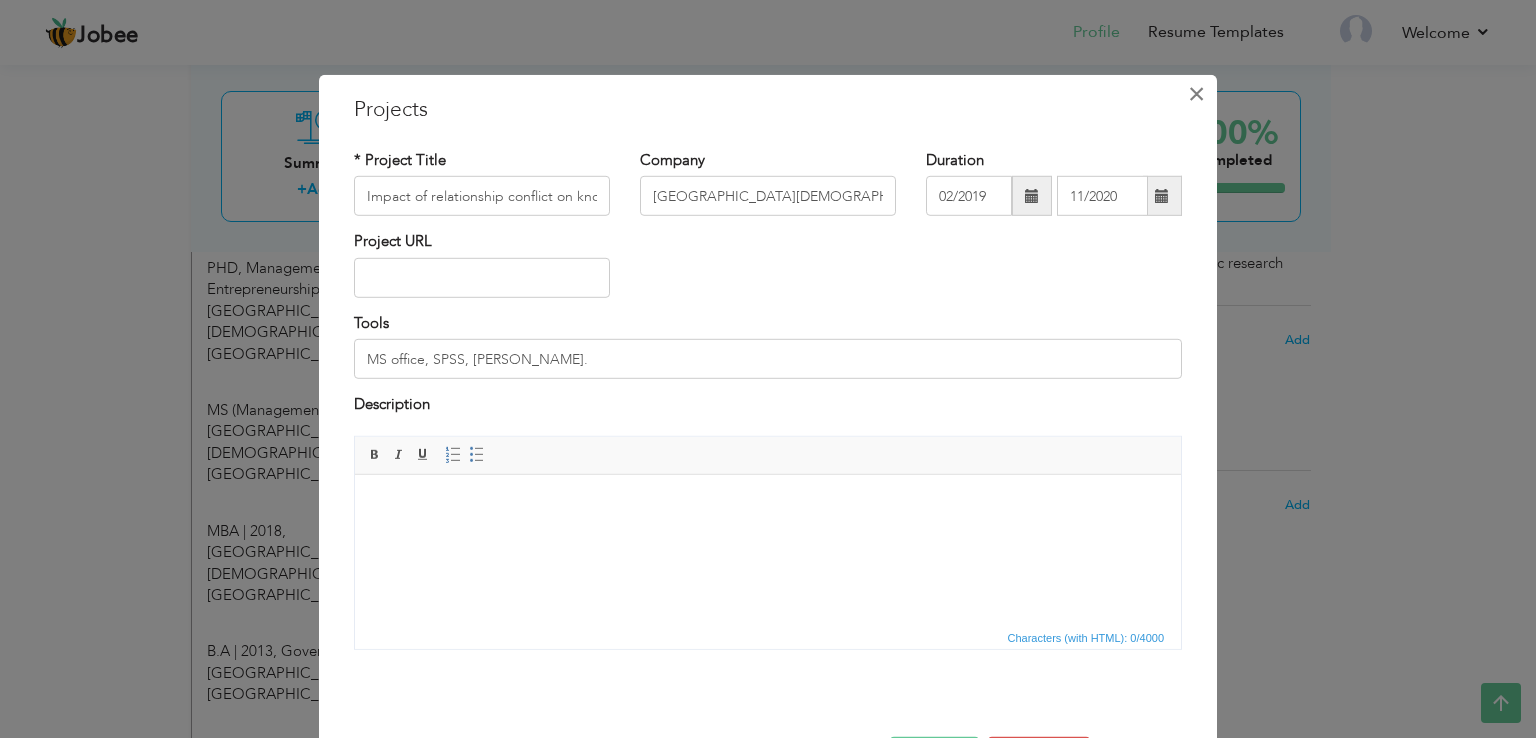 click on "×" at bounding box center [1196, 94] 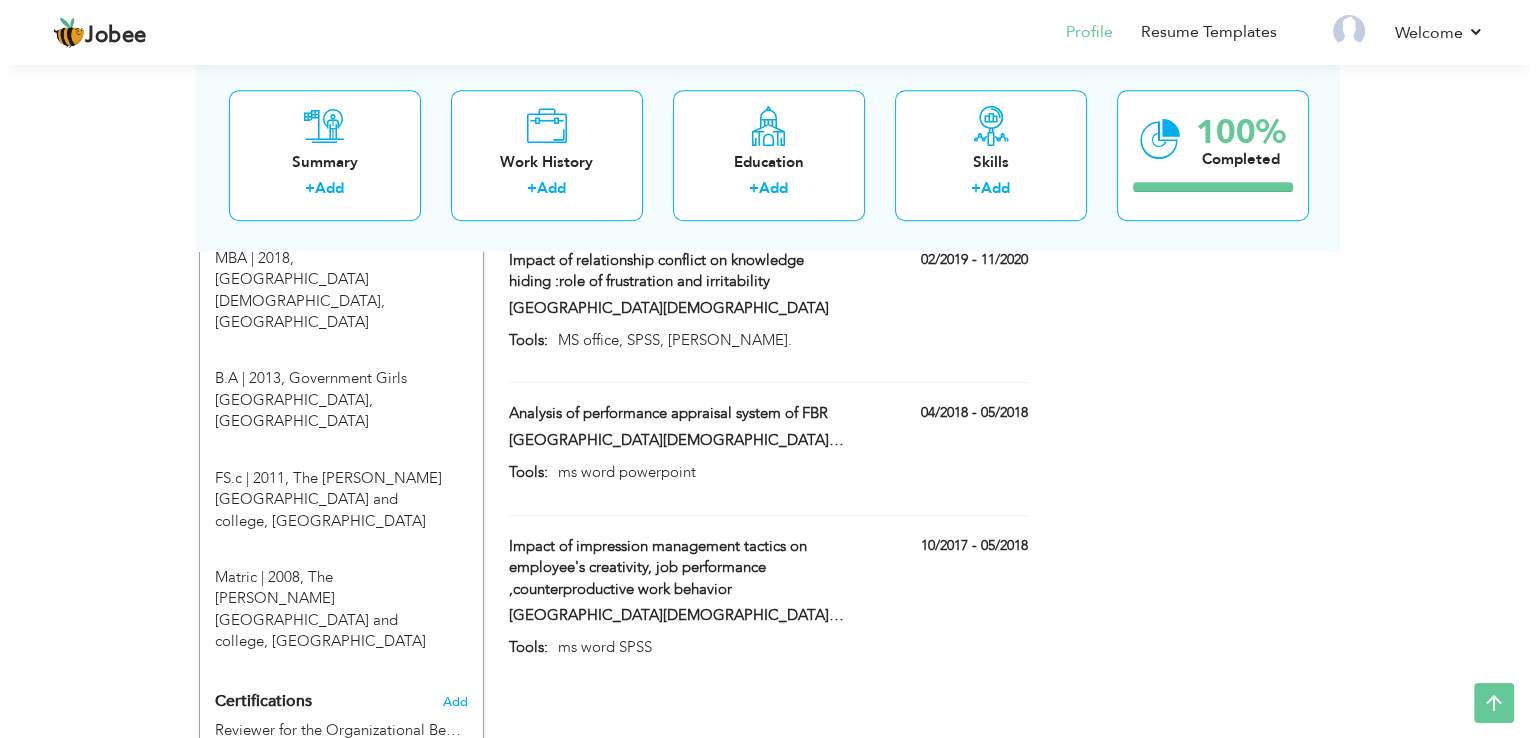 scroll, scrollTop: 1224, scrollLeft: 0, axis: vertical 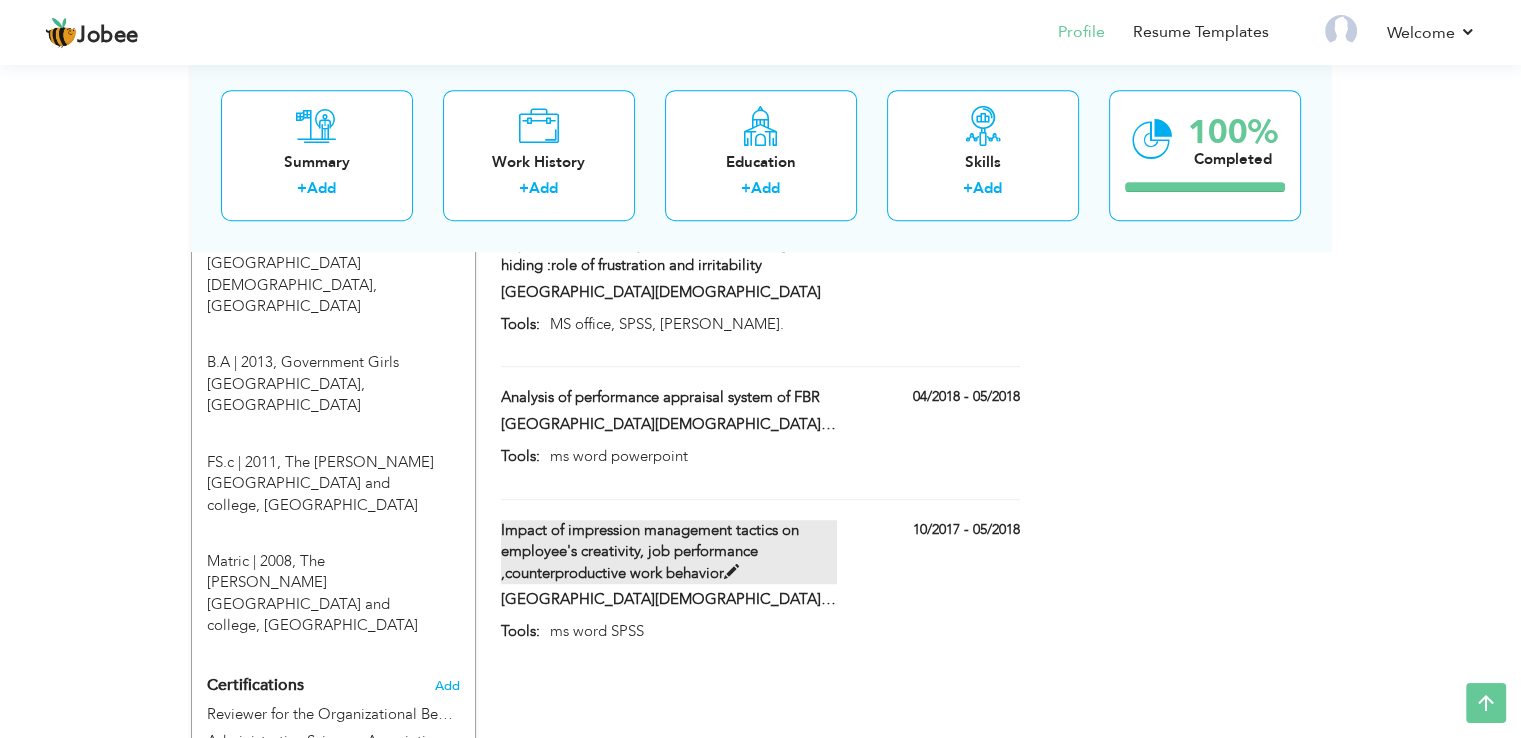 click on "Impact of impression management tactics on employee's creativity, job performance ,counterproductive work behavior" at bounding box center [669, 552] 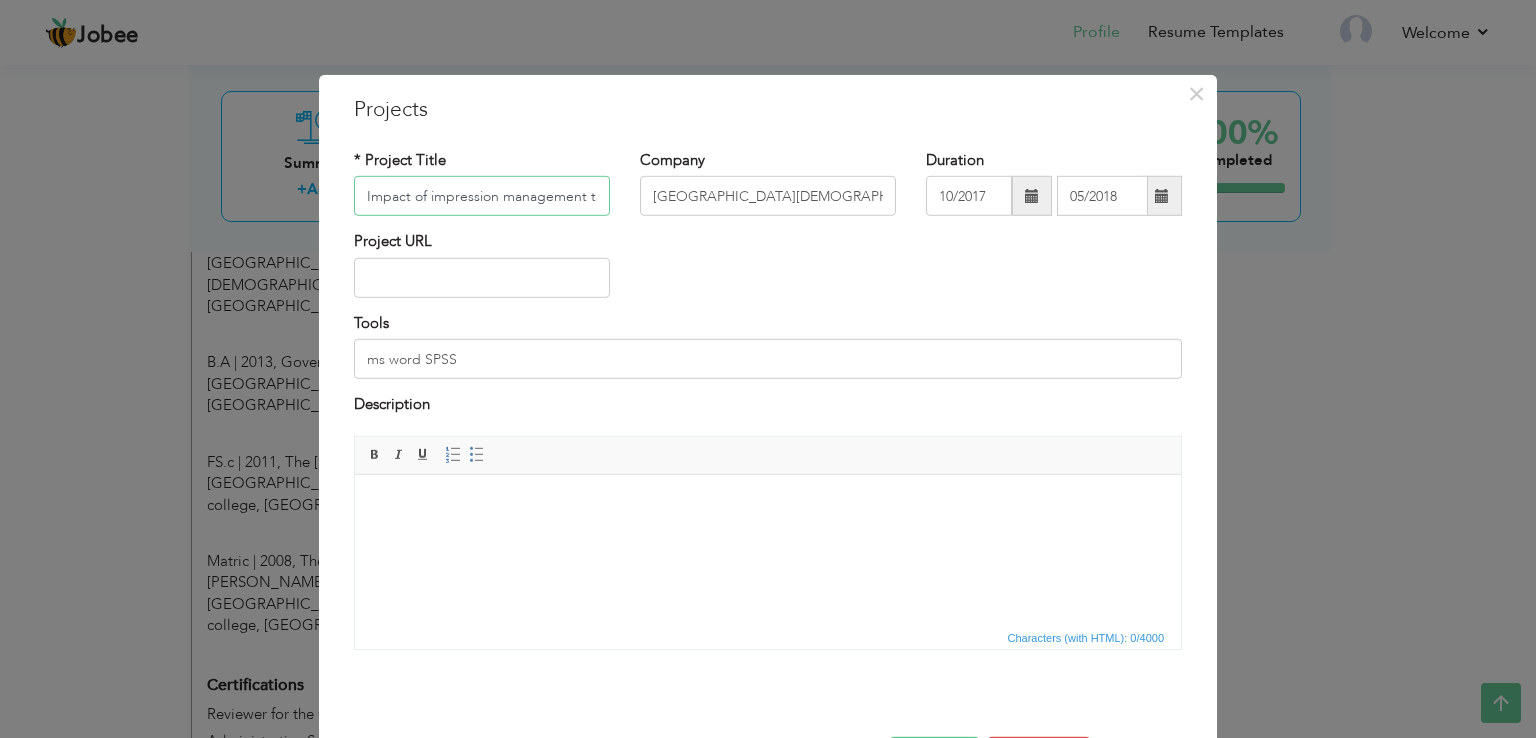 scroll, scrollTop: 0, scrollLeft: 504, axis: horizontal 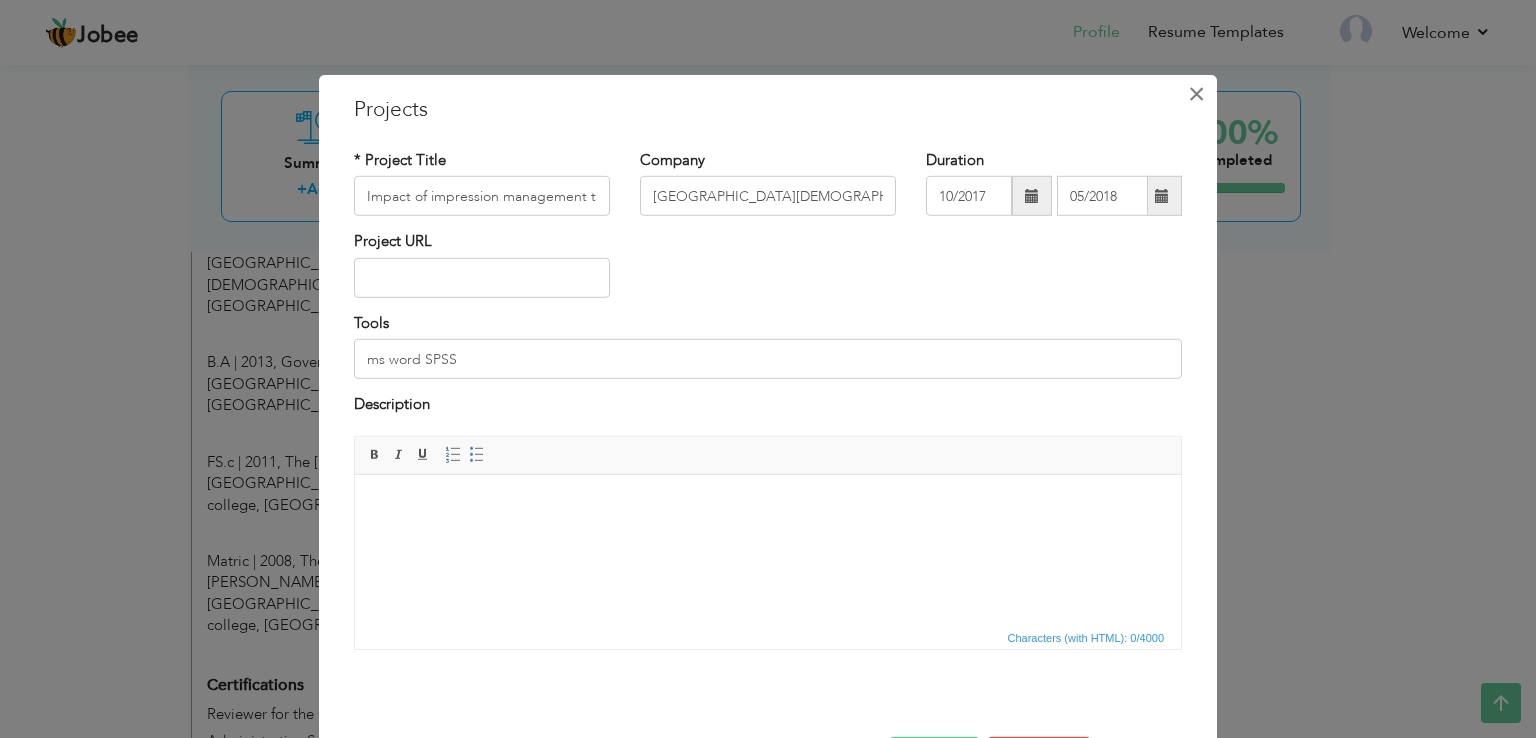 click on "×" at bounding box center (1196, 94) 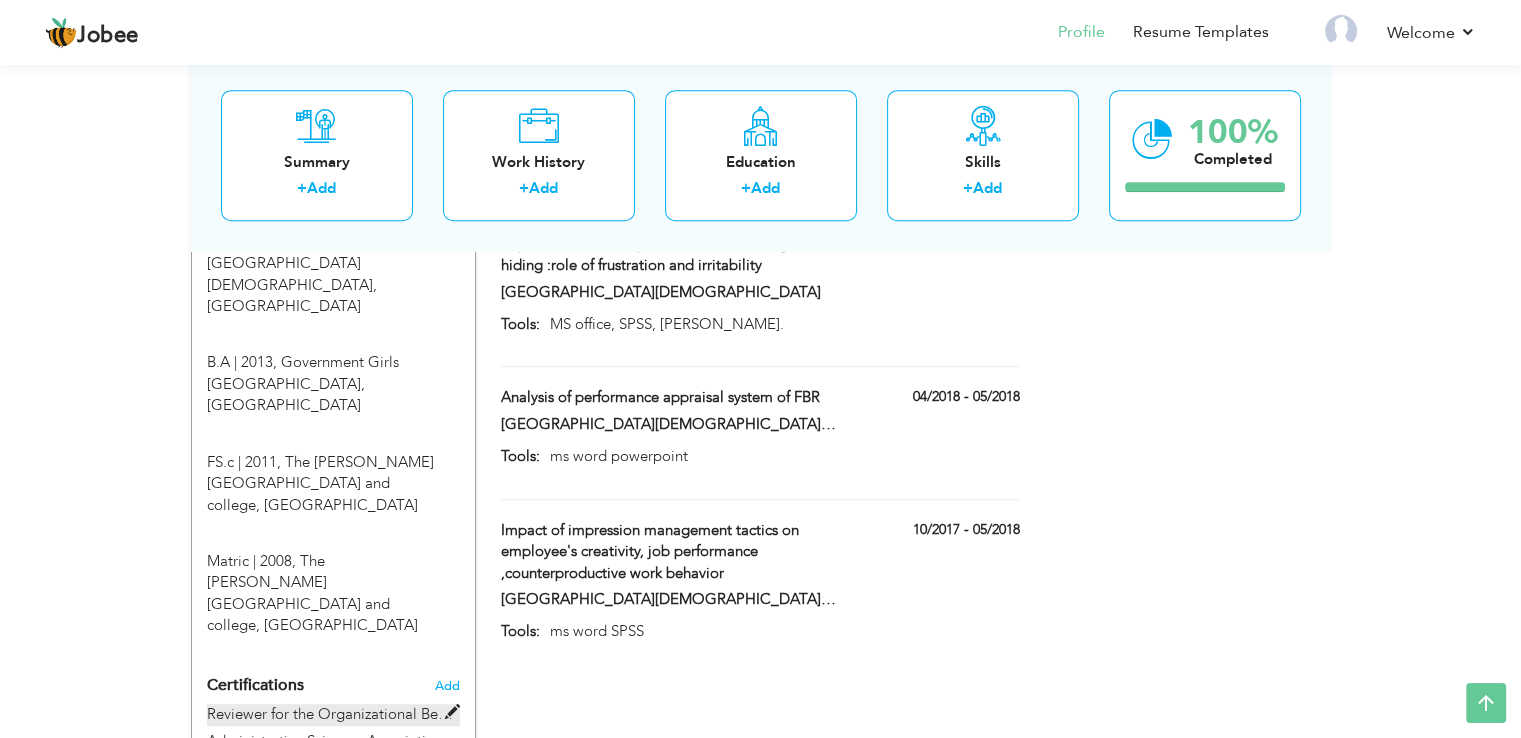 click on "Reviewer for the Organizational Behavior Division of ASAC for the 2025 conference" at bounding box center [333, 714] 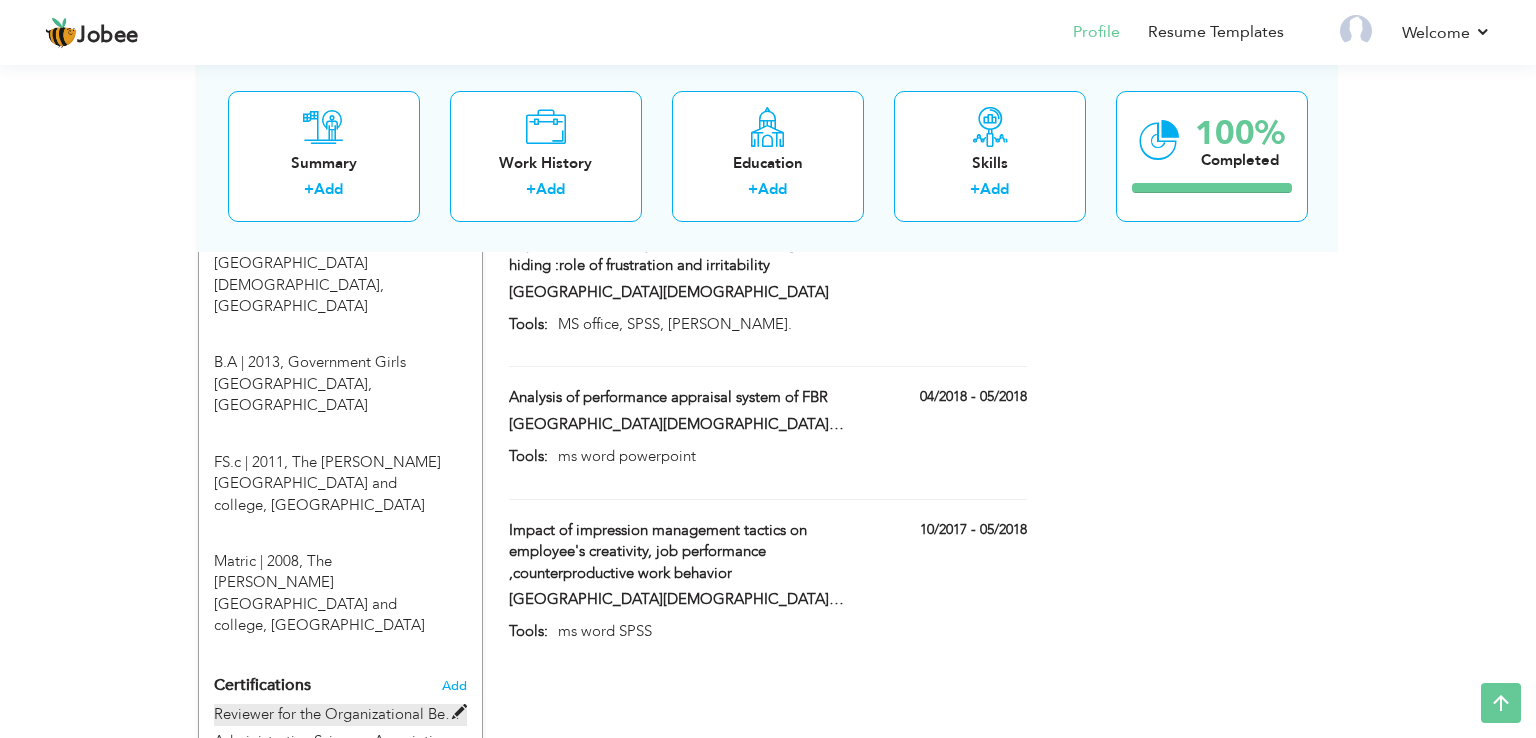 type on "Reviewer for the Organizational Behavior Division of ASAC for the 2025 conference" 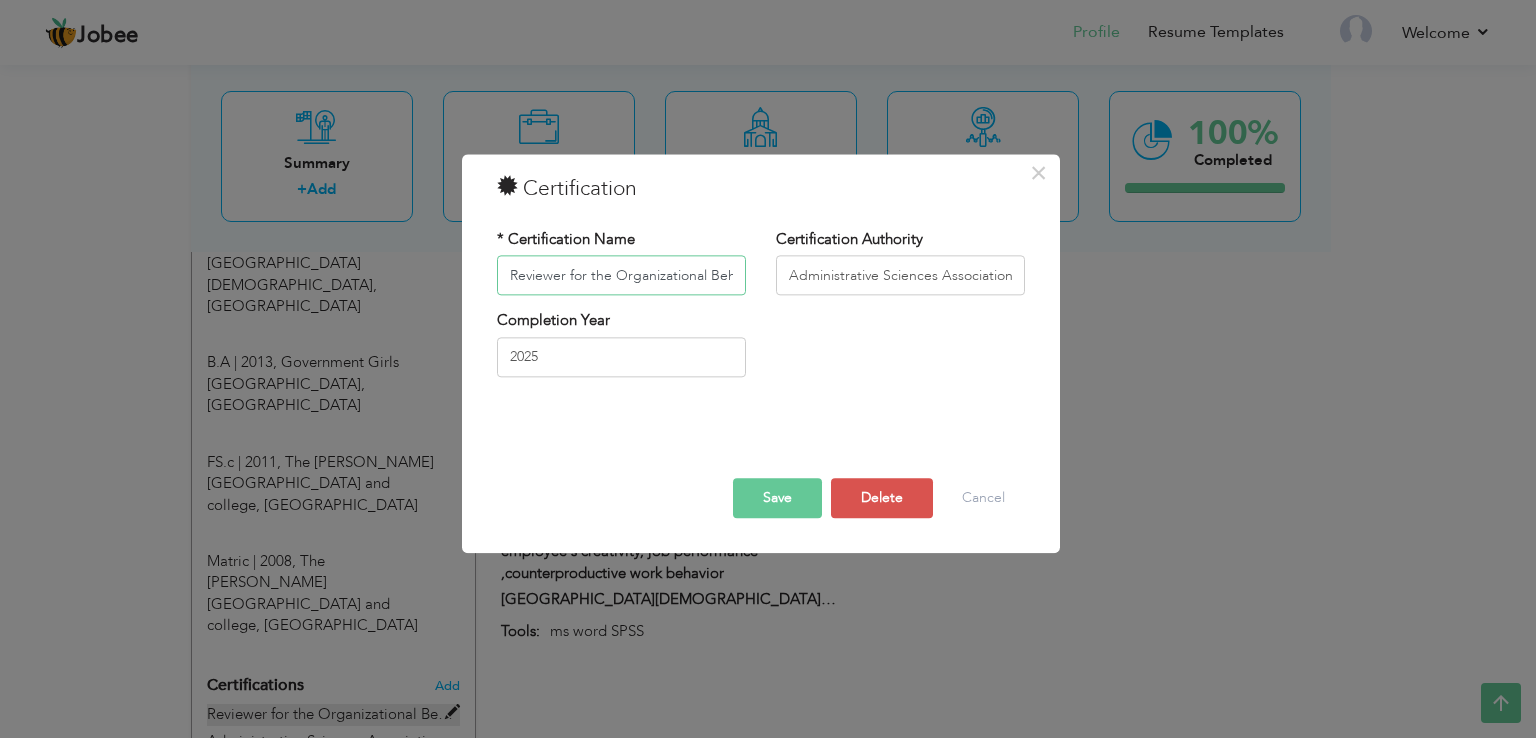 scroll, scrollTop: 0, scrollLeft: 288, axis: horizontal 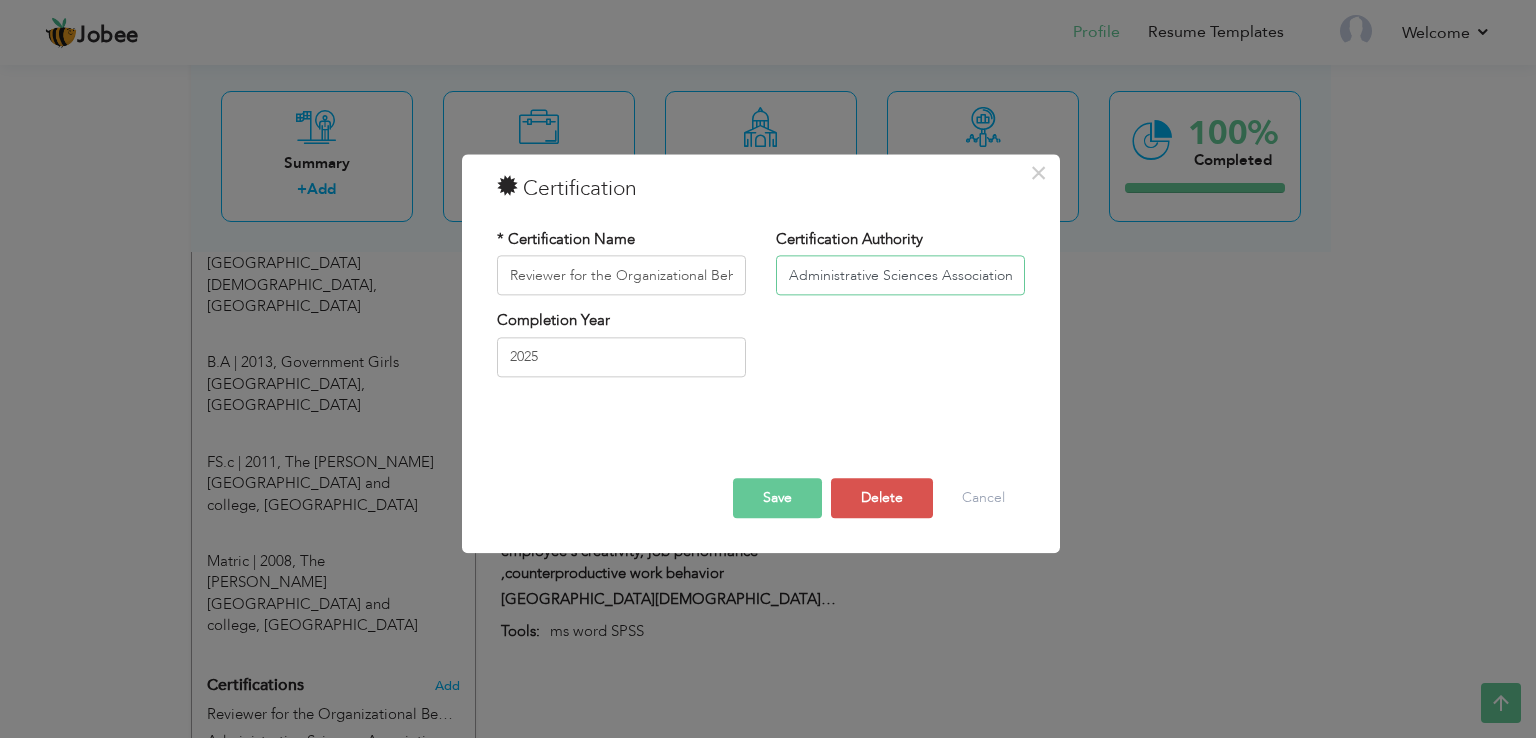 click on "Administrative Sciences Association of Canada 2025 Conference" at bounding box center [900, 276] 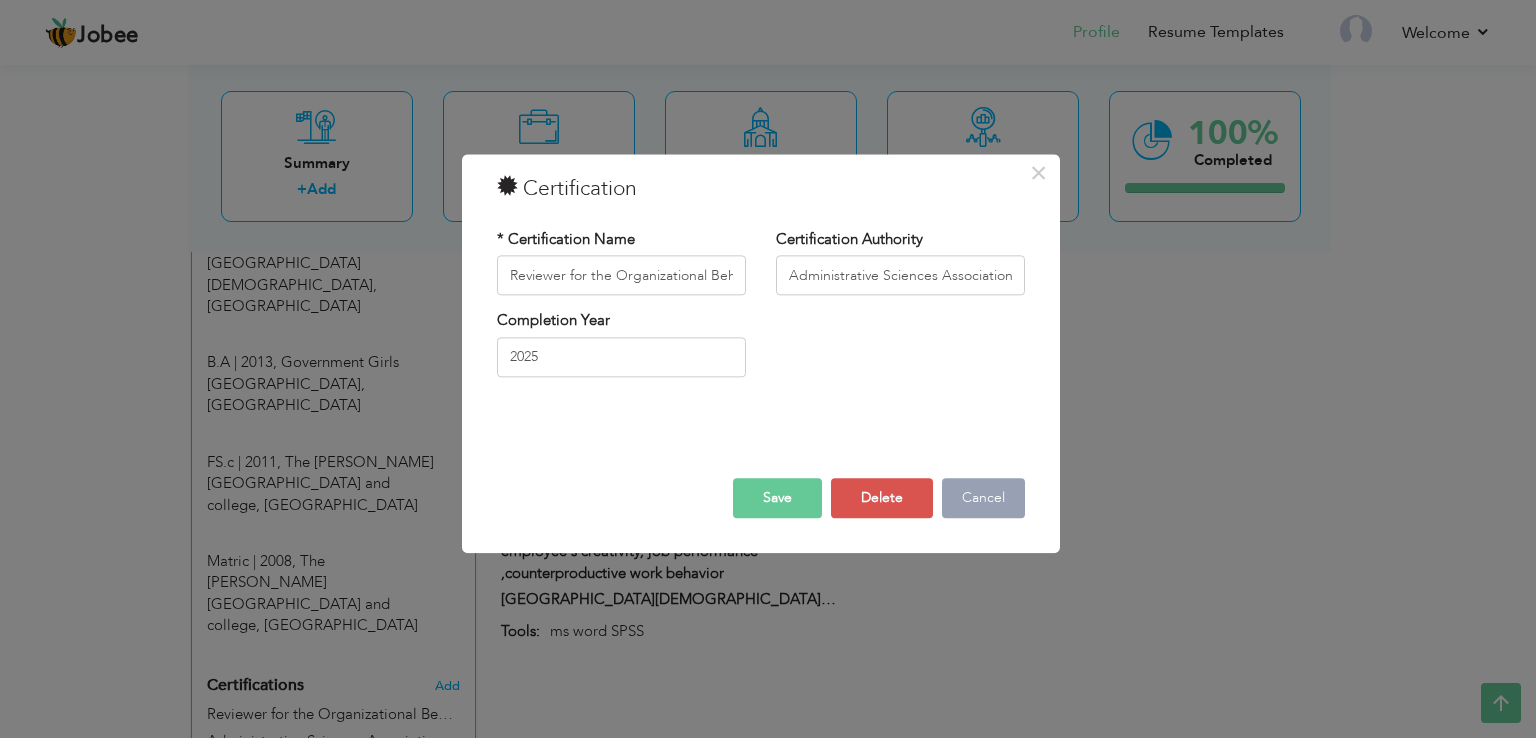 click on "Cancel" at bounding box center (983, 499) 